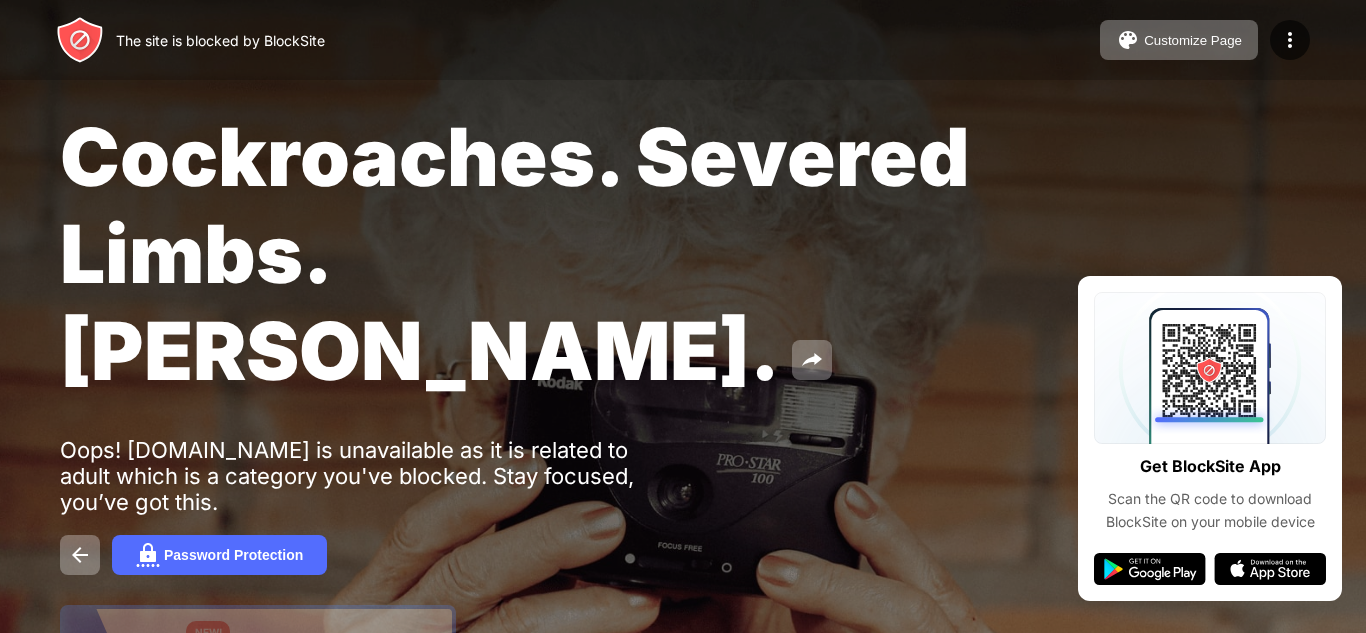 scroll, scrollTop: 0, scrollLeft: 0, axis: both 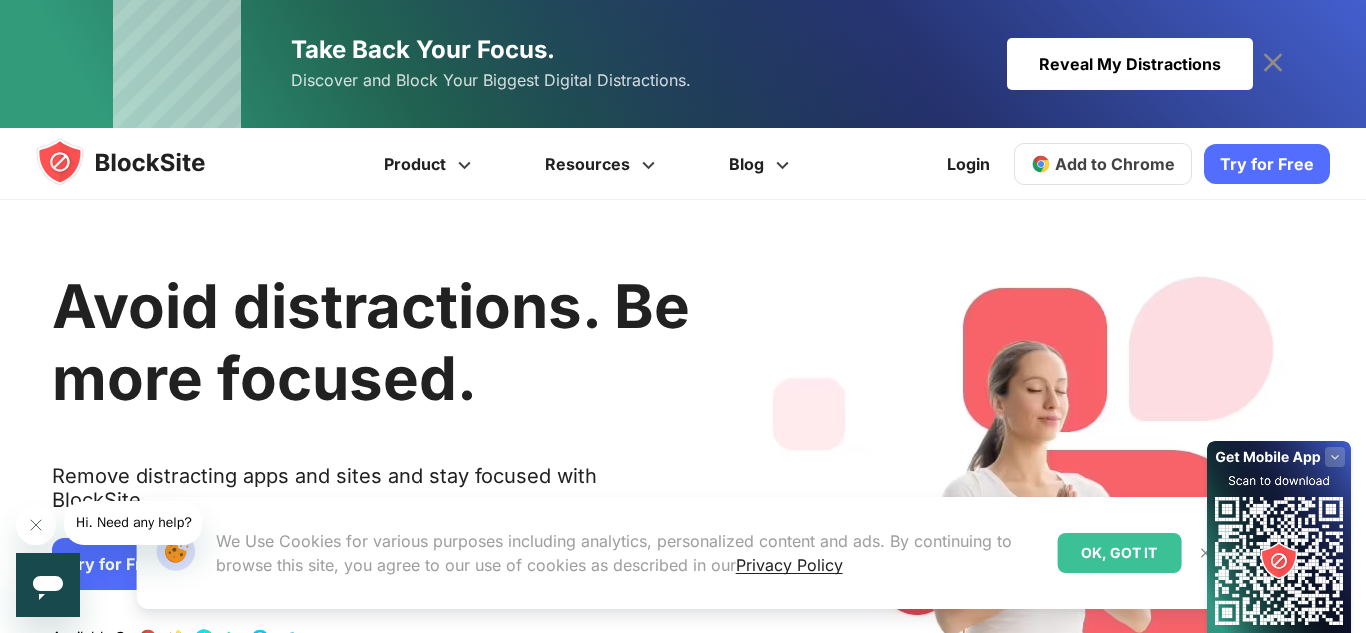 click on "Add to Chrome" at bounding box center (1103, 164) 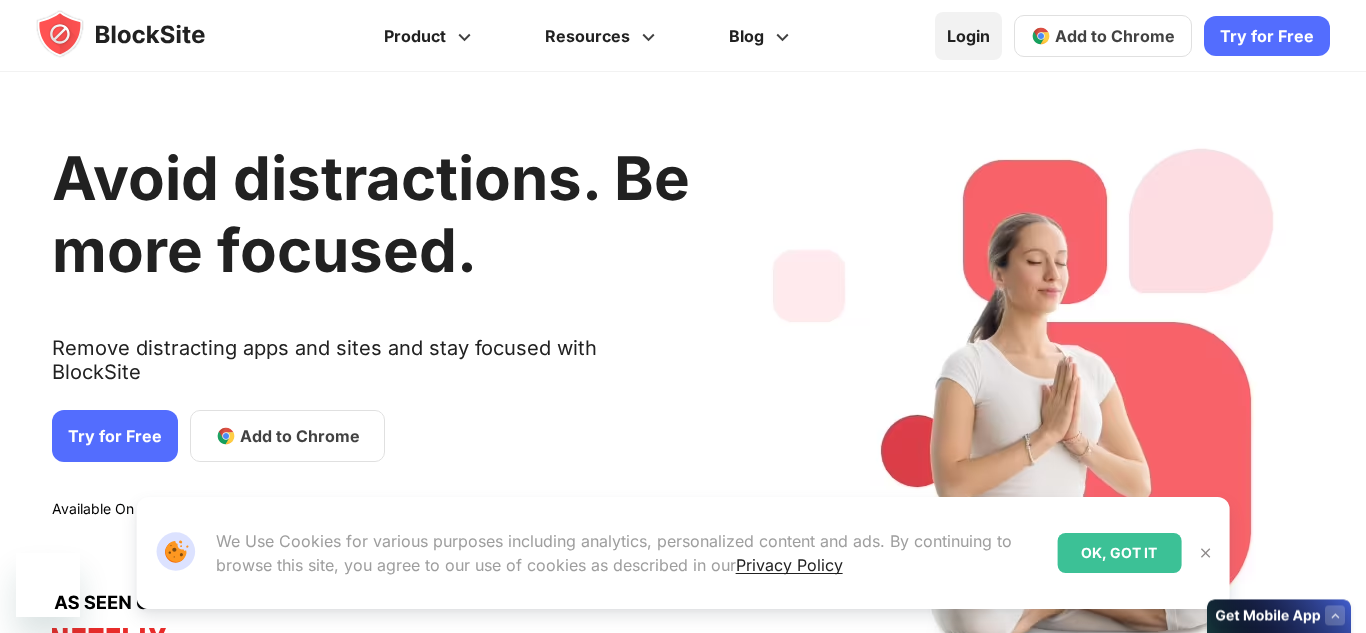 scroll, scrollTop: 0, scrollLeft: 0, axis: both 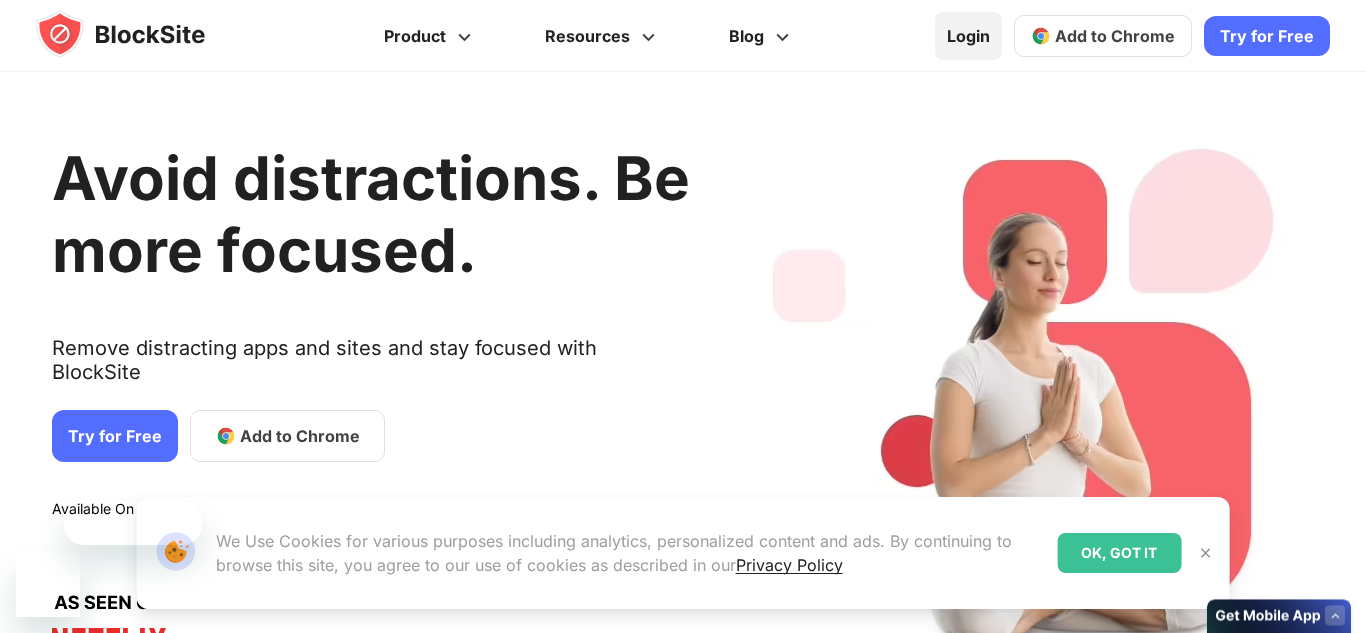 click on "Login" at bounding box center (968, 36) 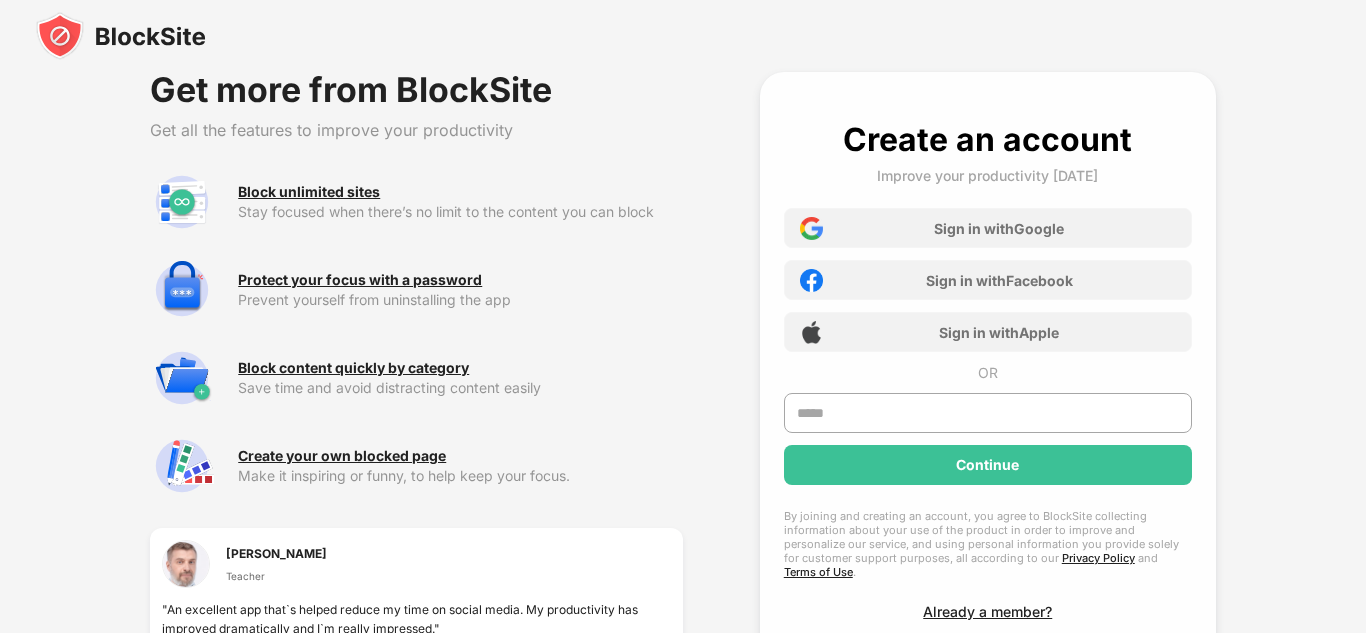 scroll, scrollTop: 0, scrollLeft: 0, axis: both 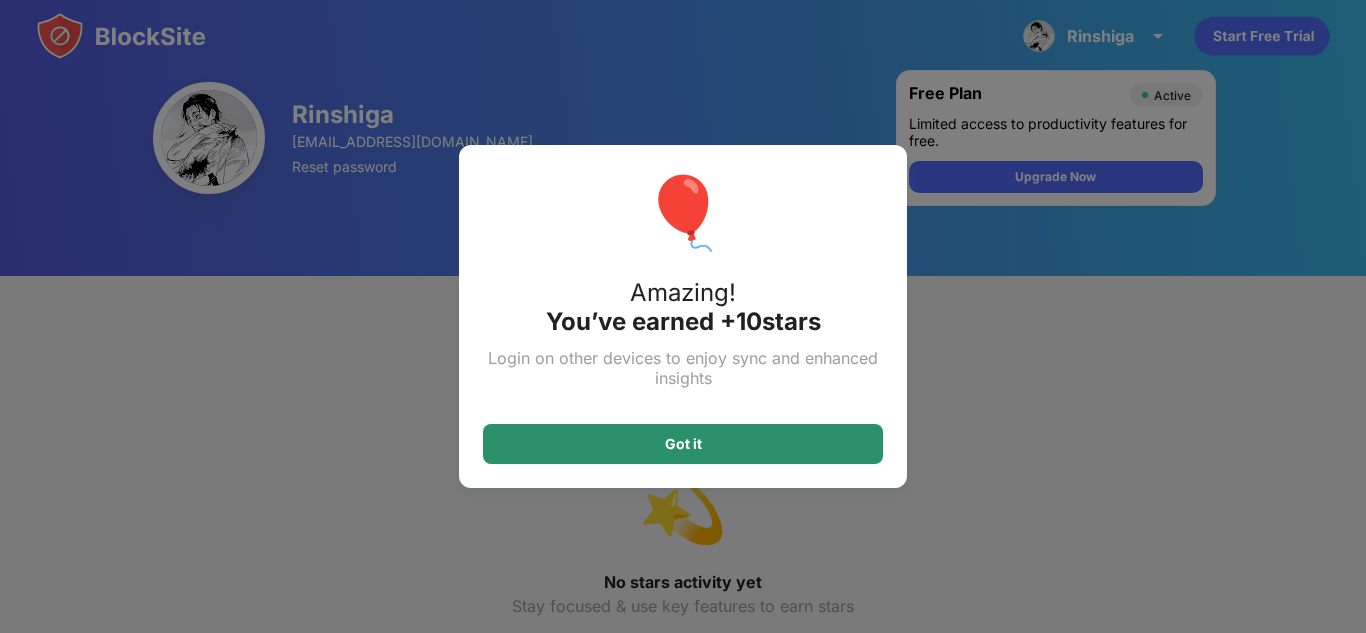 click on "Got it" at bounding box center (683, 444) 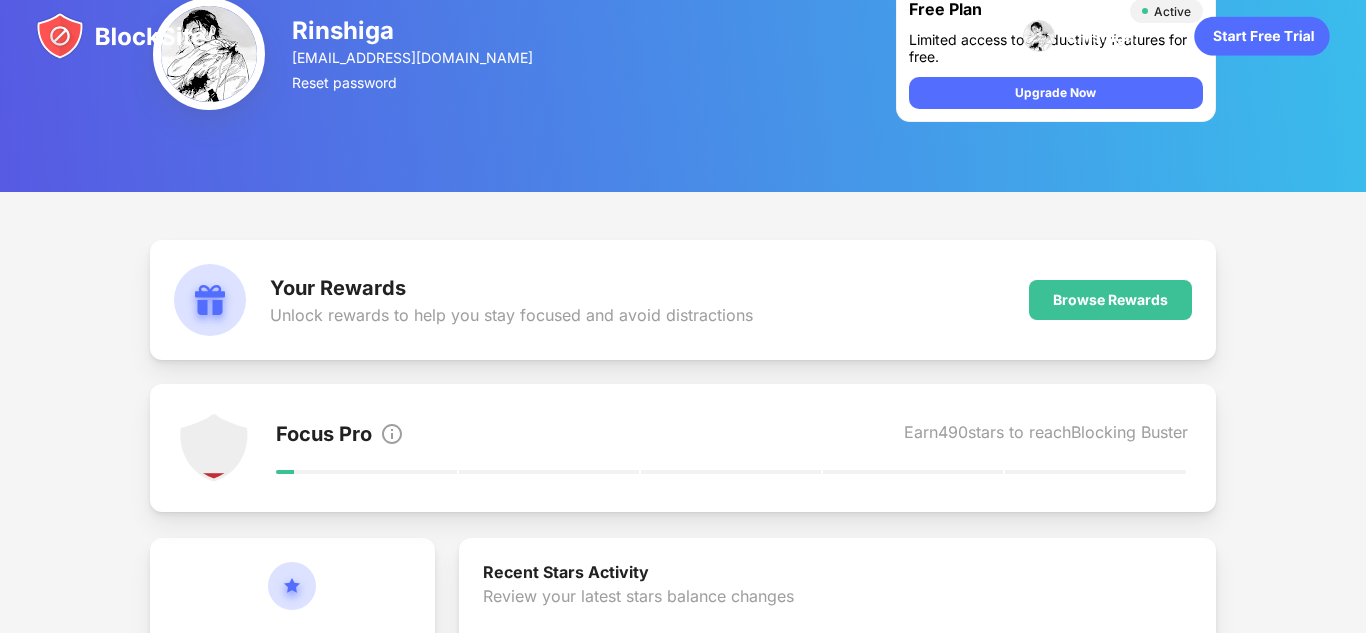 scroll, scrollTop: 0, scrollLeft: 0, axis: both 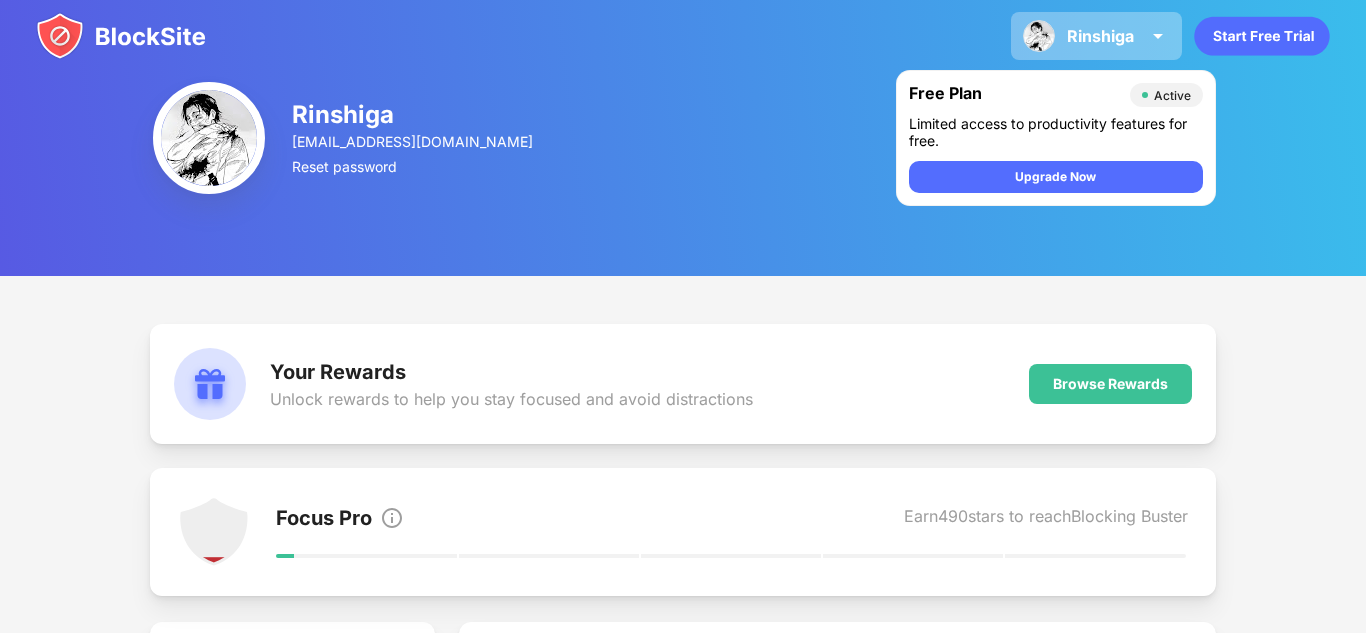 click at bounding box center (1158, 36) 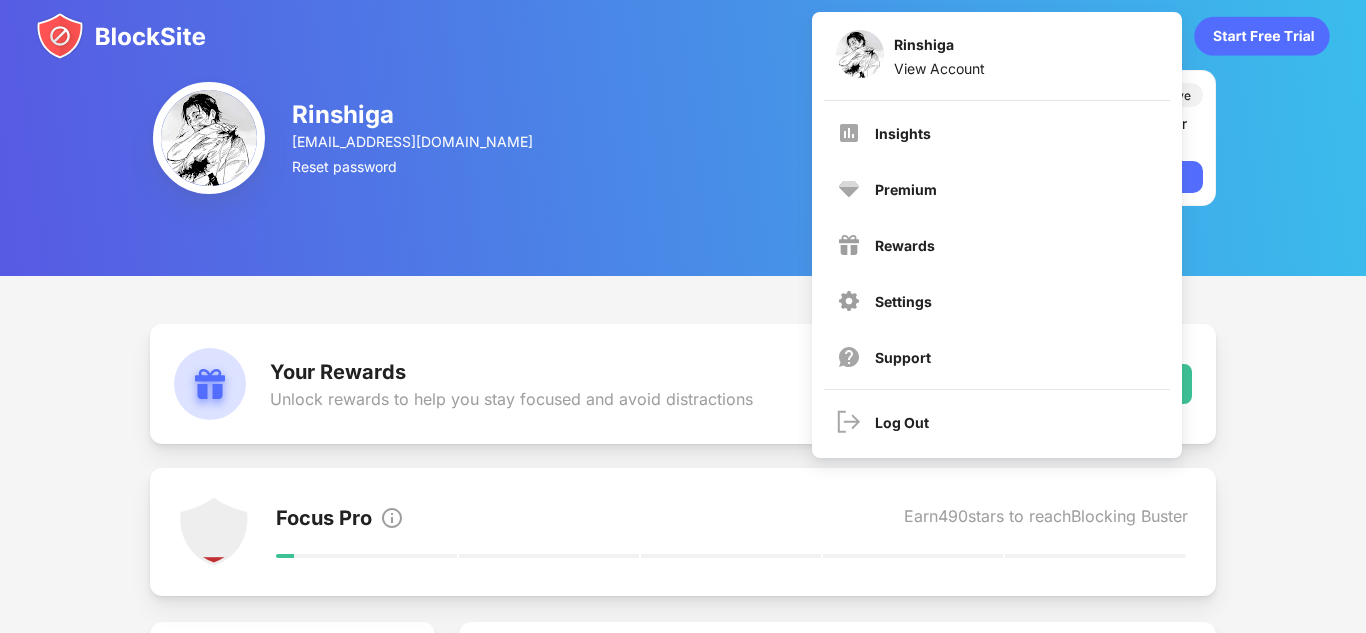 click on "Rinshiga joshuaqu43@gmail.com Reset password Free Plan Active Limited access to productivity features for free. Upgrade Now" at bounding box center (683, 138) 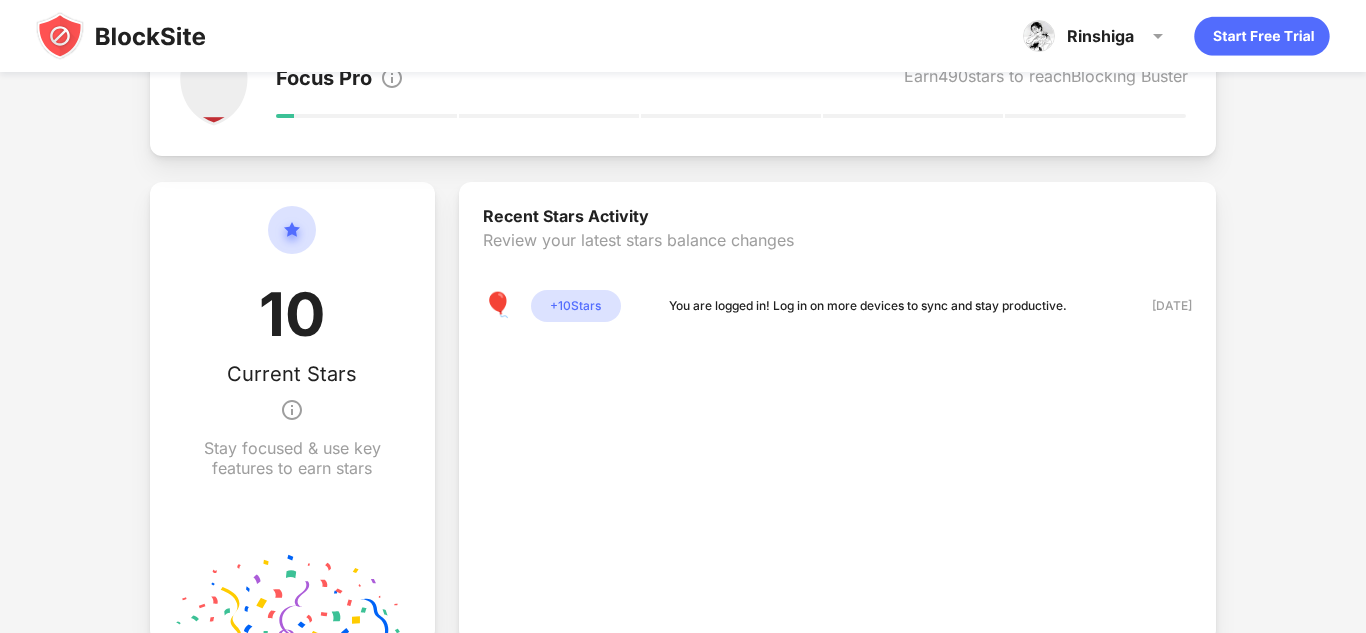 scroll, scrollTop: 400, scrollLeft: 0, axis: vertical 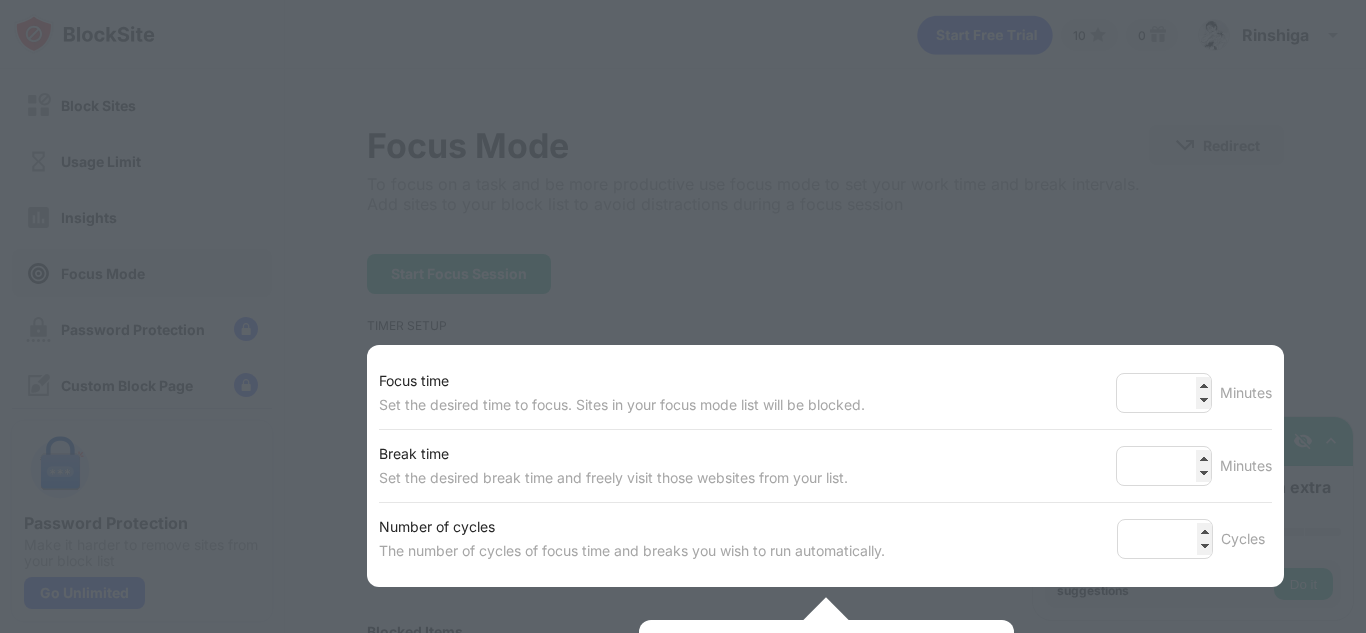 click at bounding box center (683, 316) 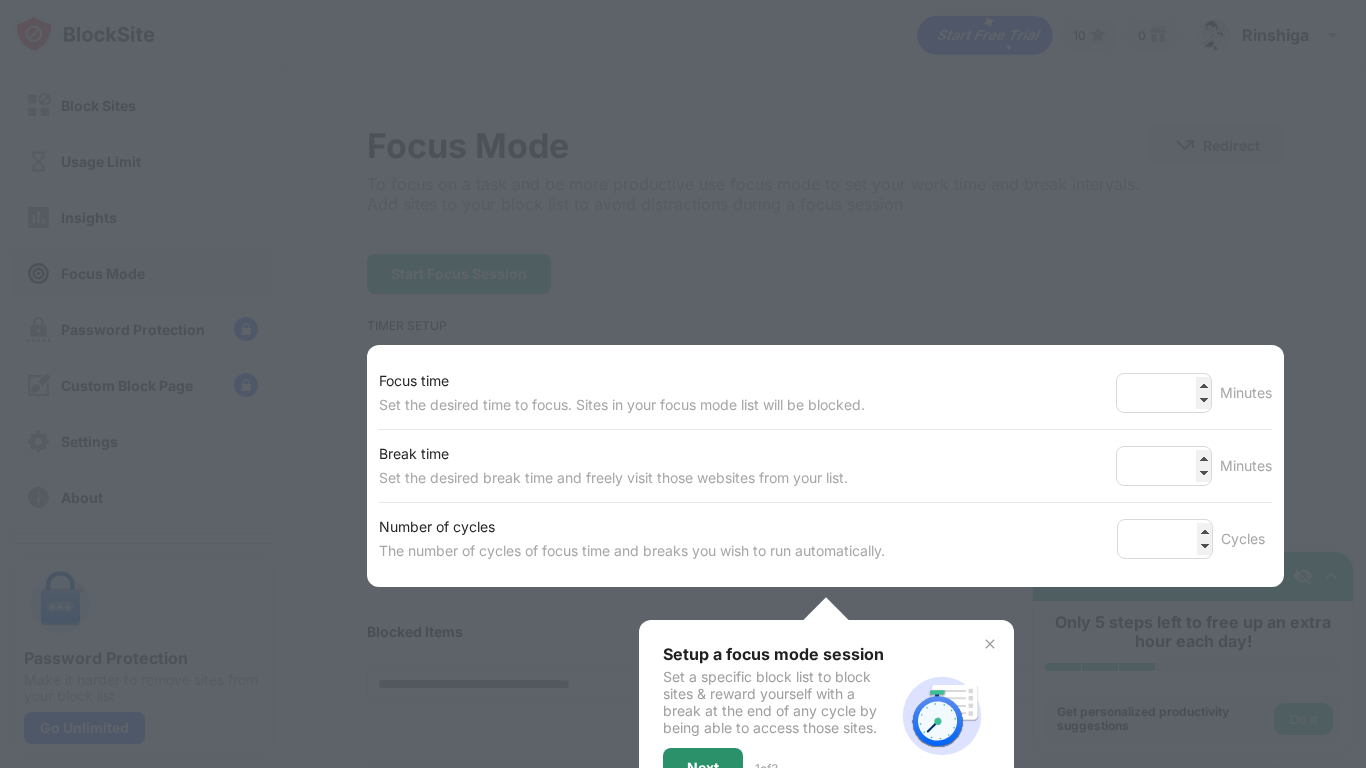 click on "Next" at bounding box center (703, 768) 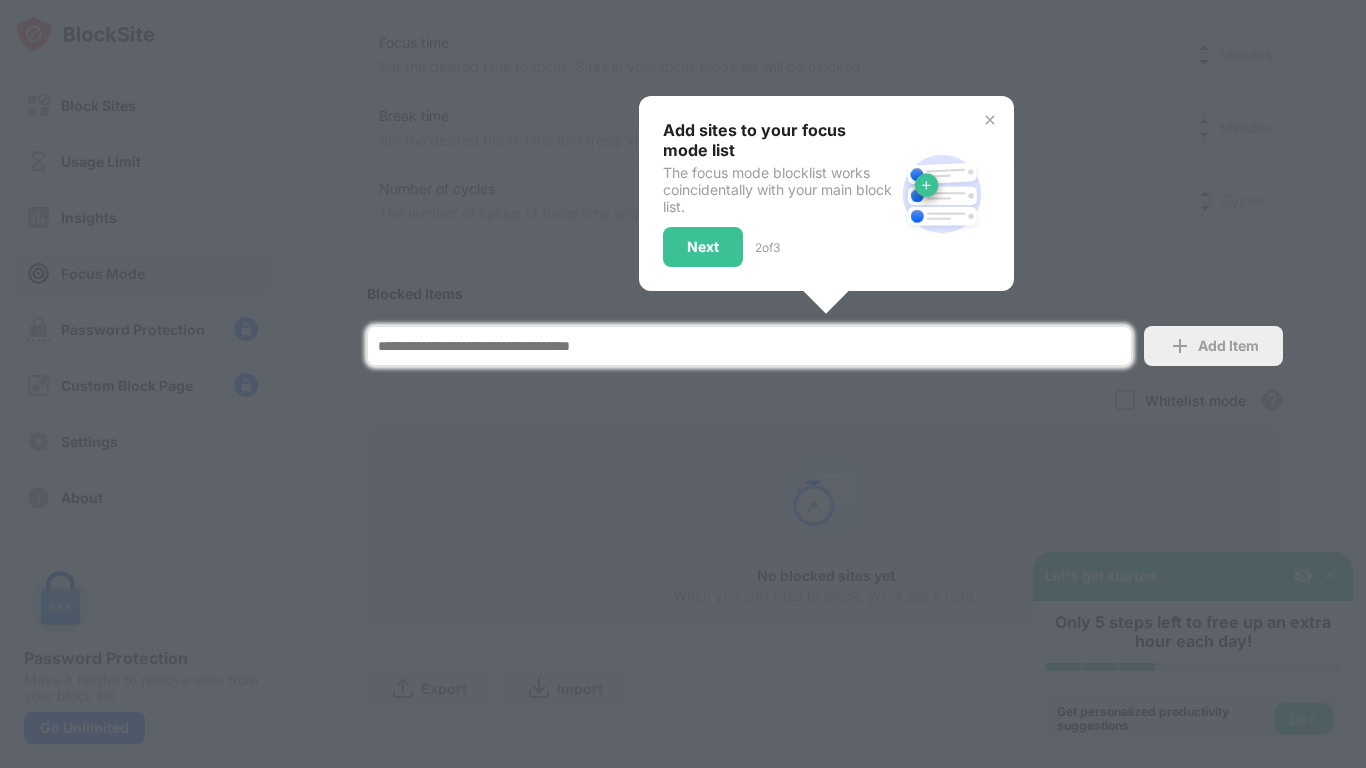 scroll, scrollTop: 354, scrollLeft: 0, axis: vertical 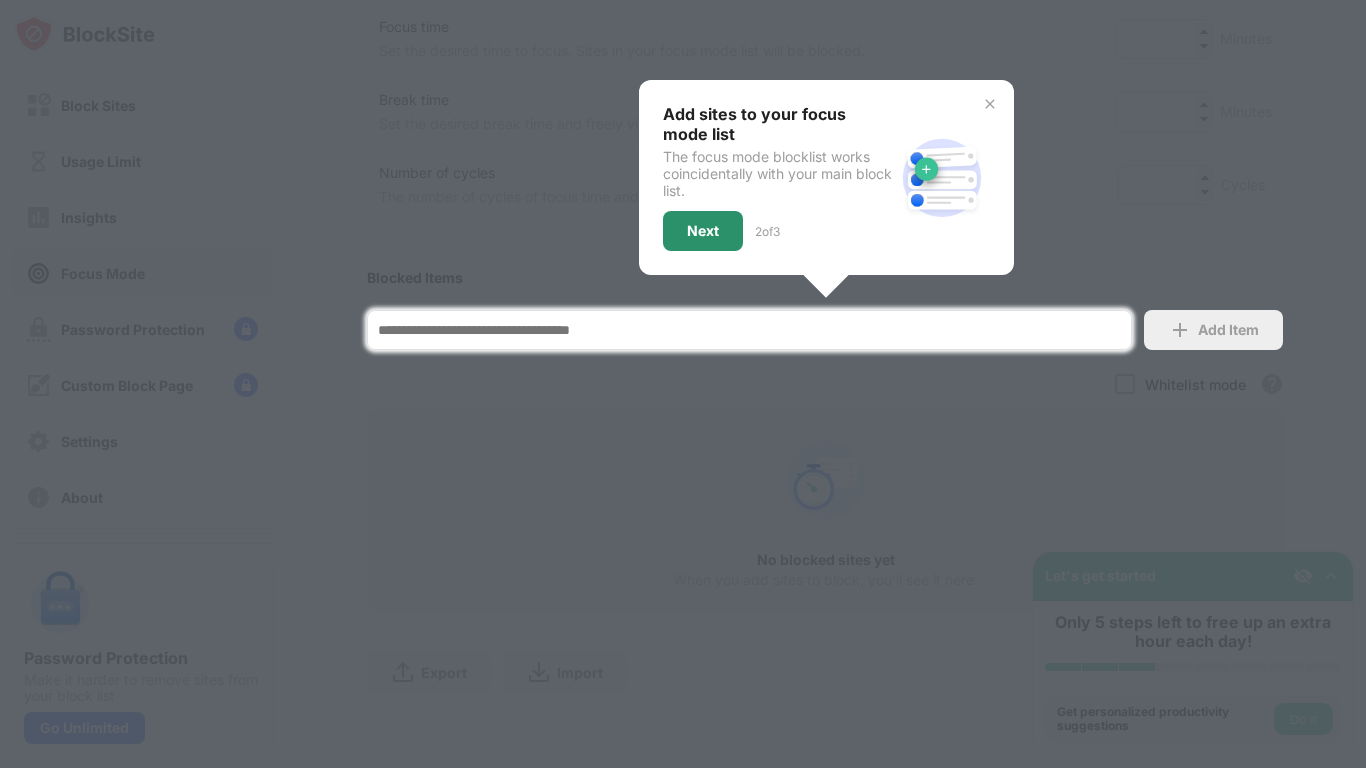 click on "Next" at bounding box center [703, 231] 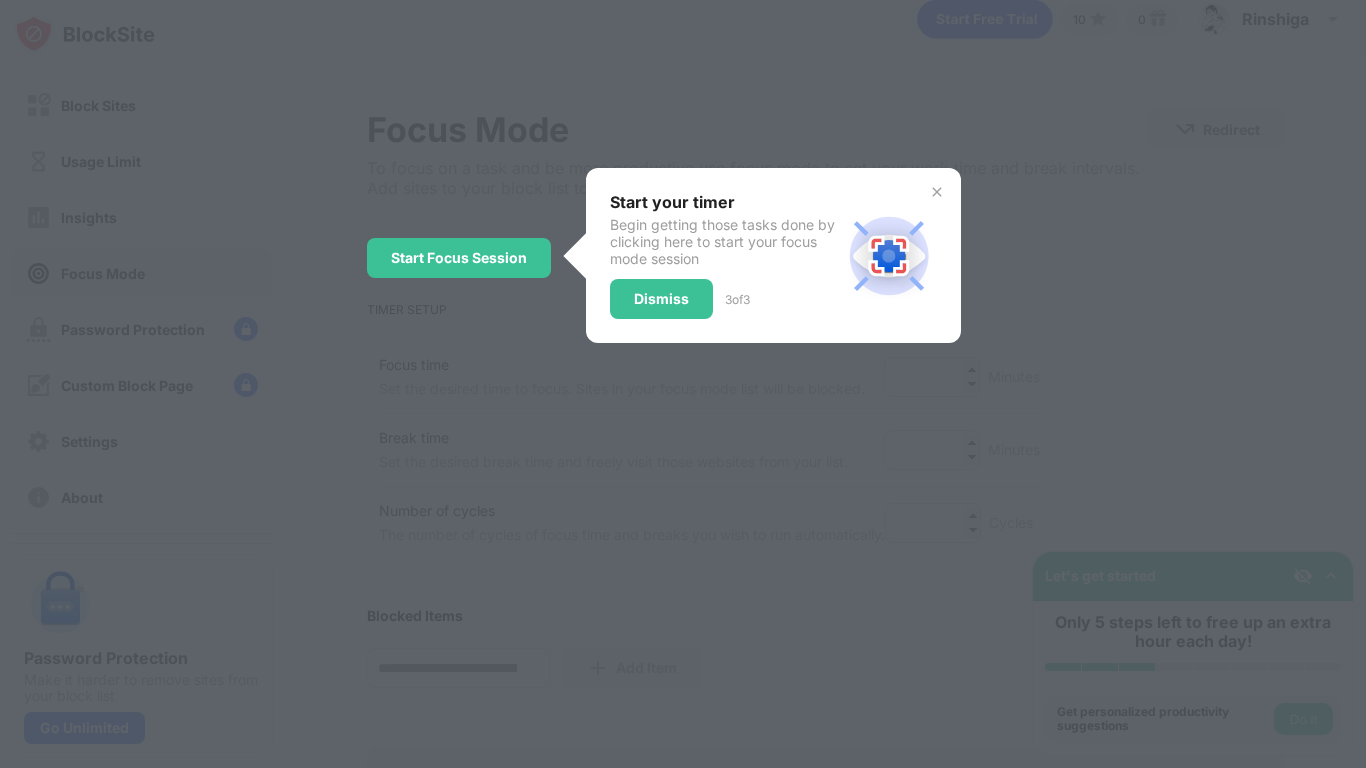 scroll, scrollTop: 0, scrollLeft: 0, axis: both 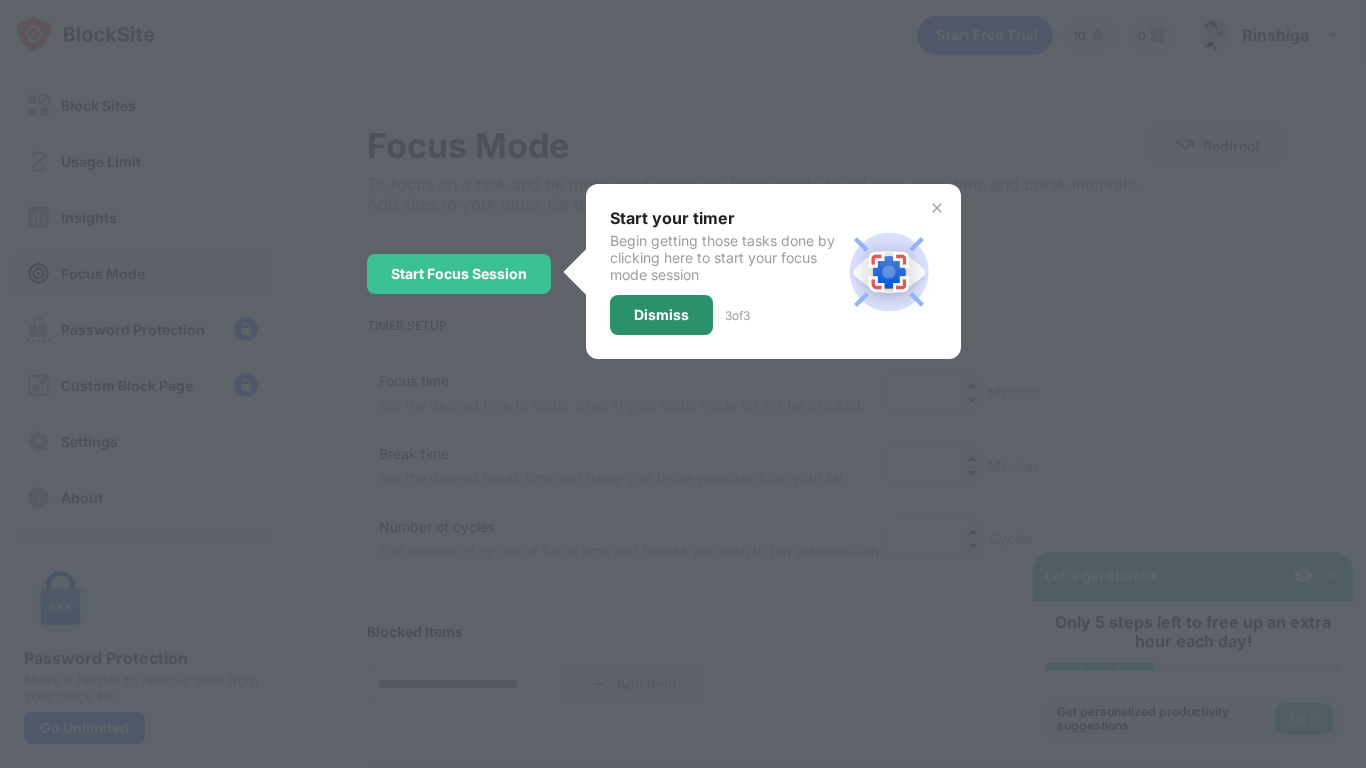 click on "Dismiss" at bounding box center [661, 315] 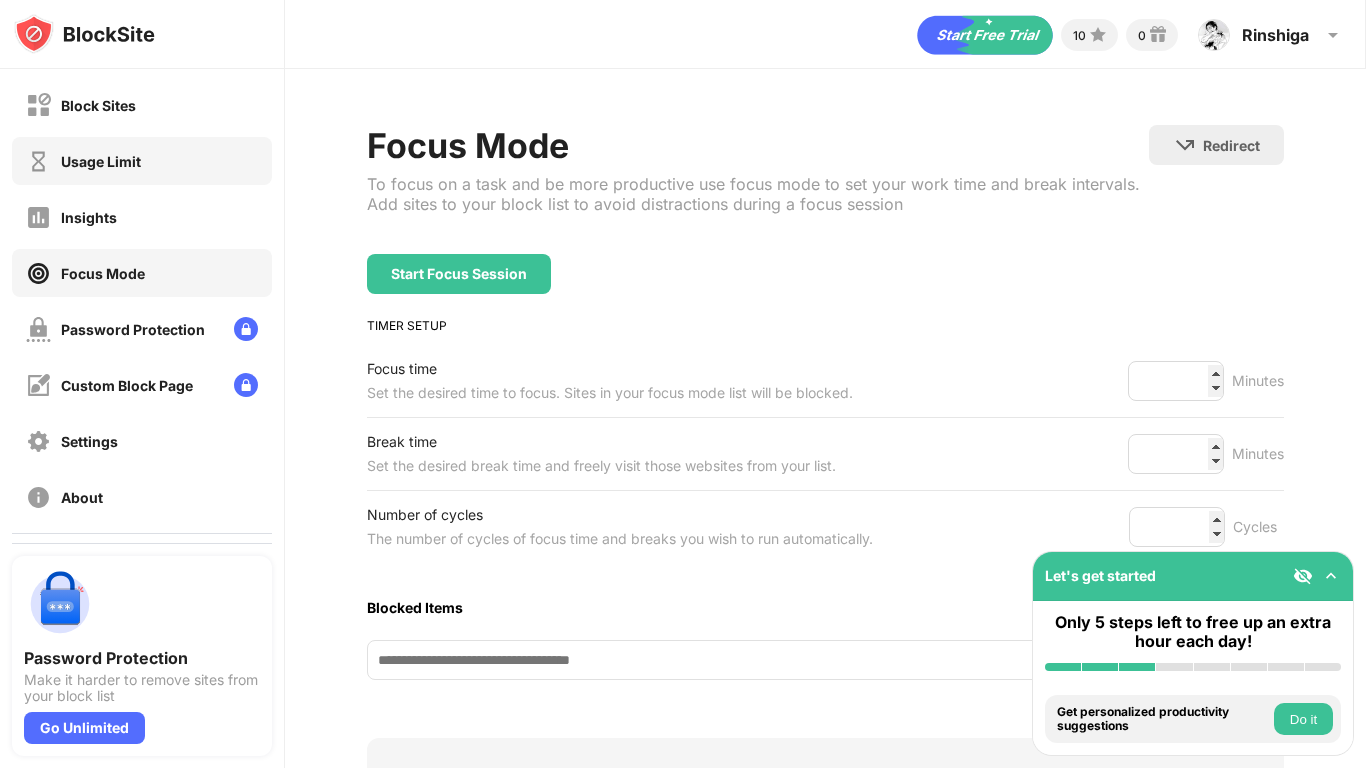 click on "Block Sites Usage Limit Insights Focus Mode Password Protection Custom Block Page Settings About" at bounding box center [142, 301] 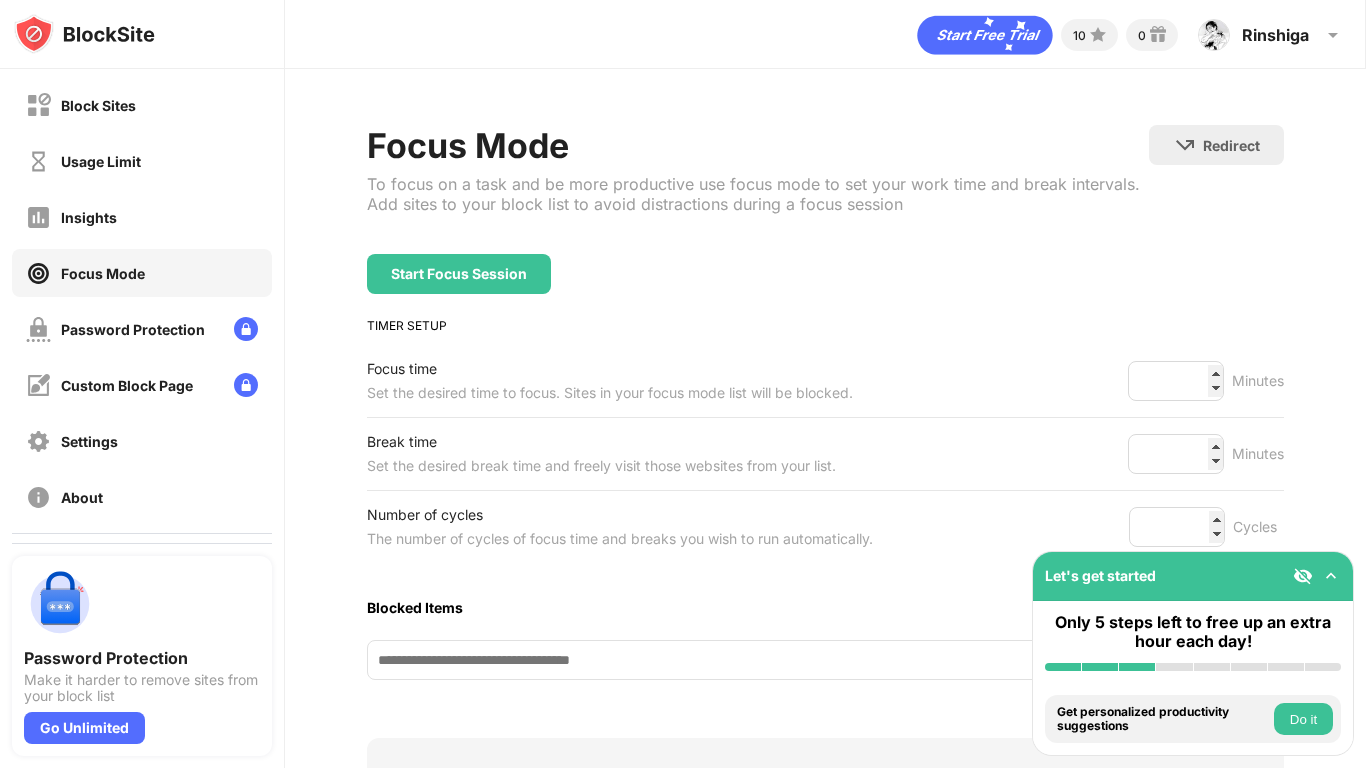click on "Block Sites" at bounding box center [142, 105] 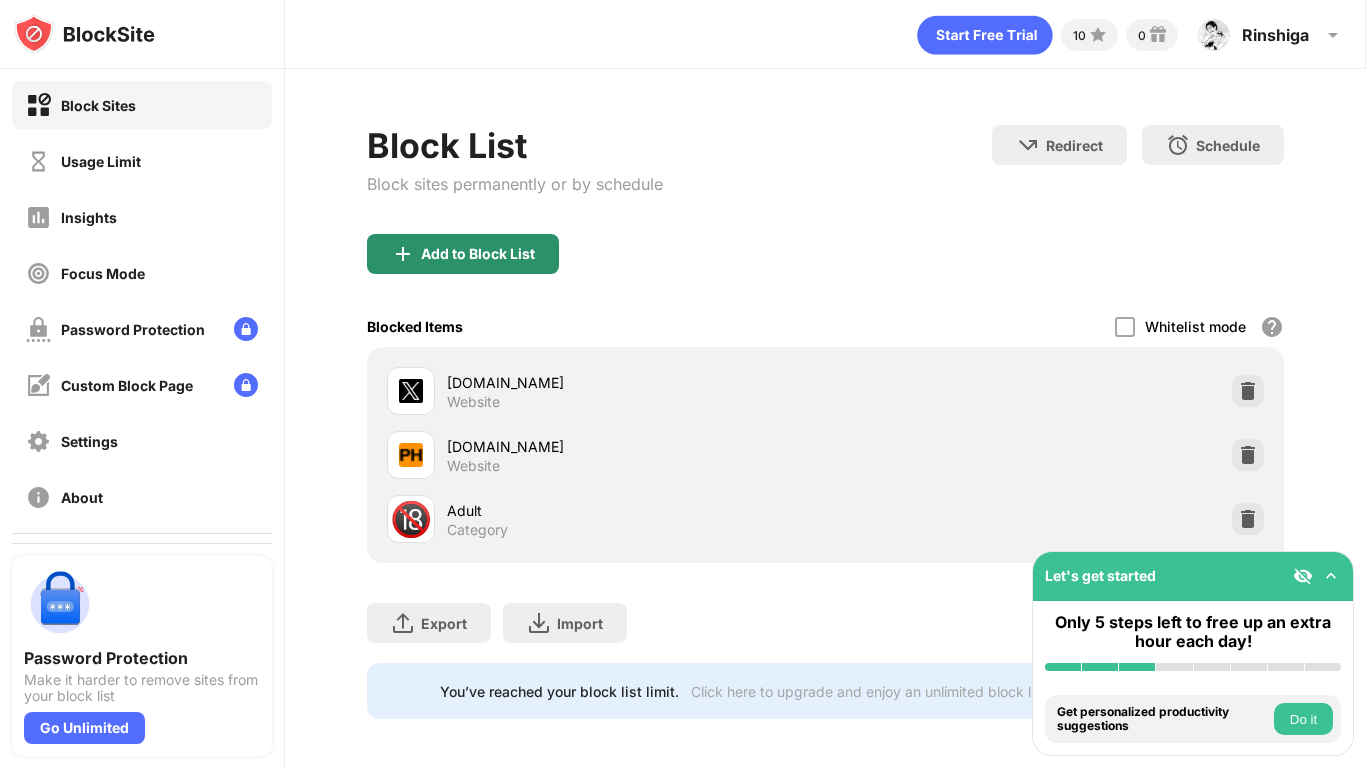click on "Add to Block List" at bounding box center [463, 254] 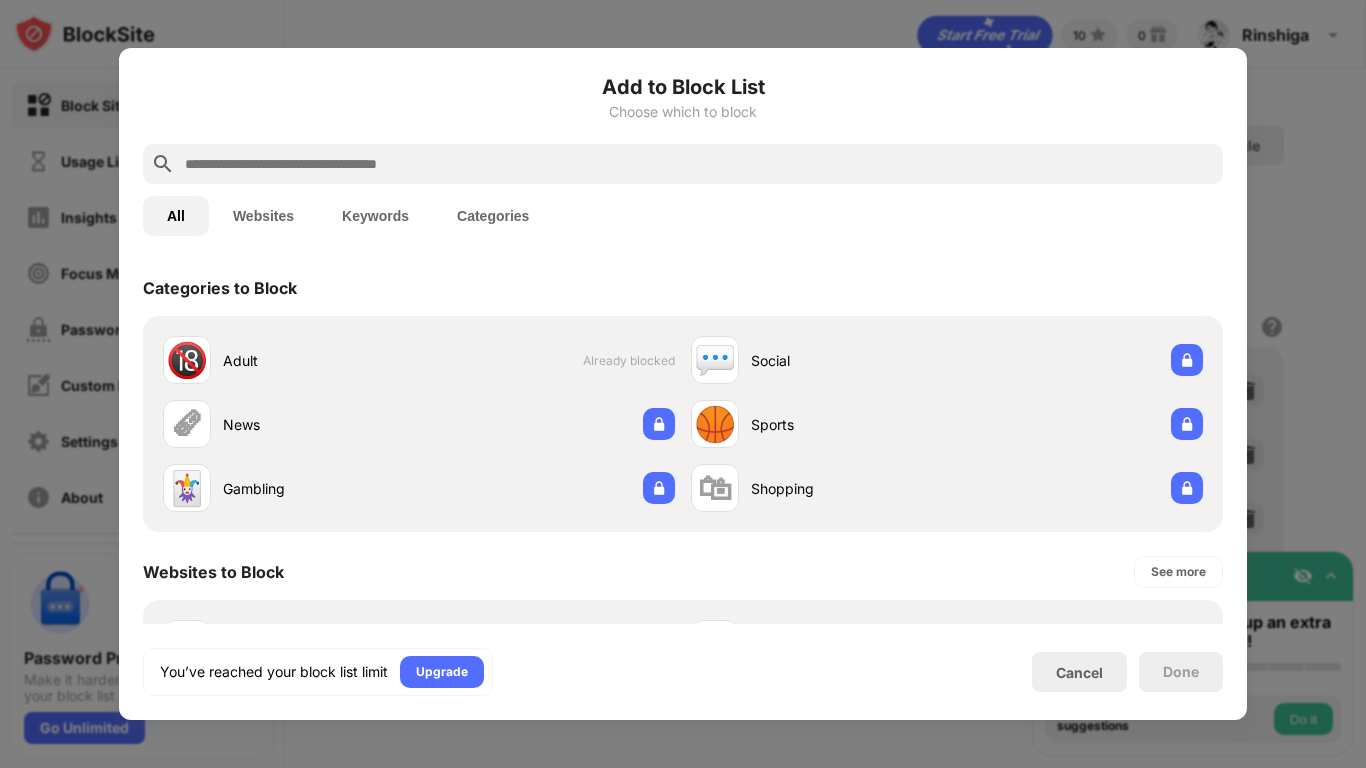 click on "Websites" at bounding box center (263, 216) 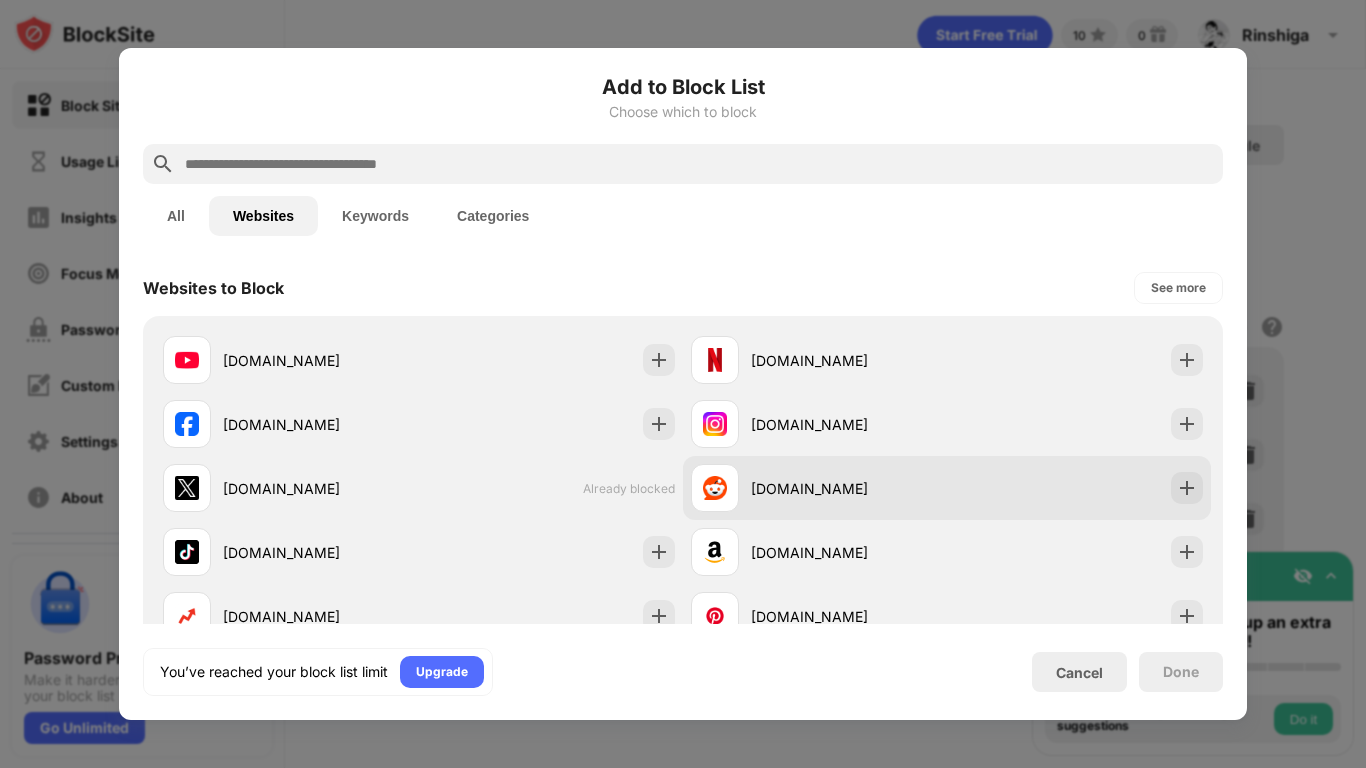 click on "reddit.com" at bounding box center (819, 488) 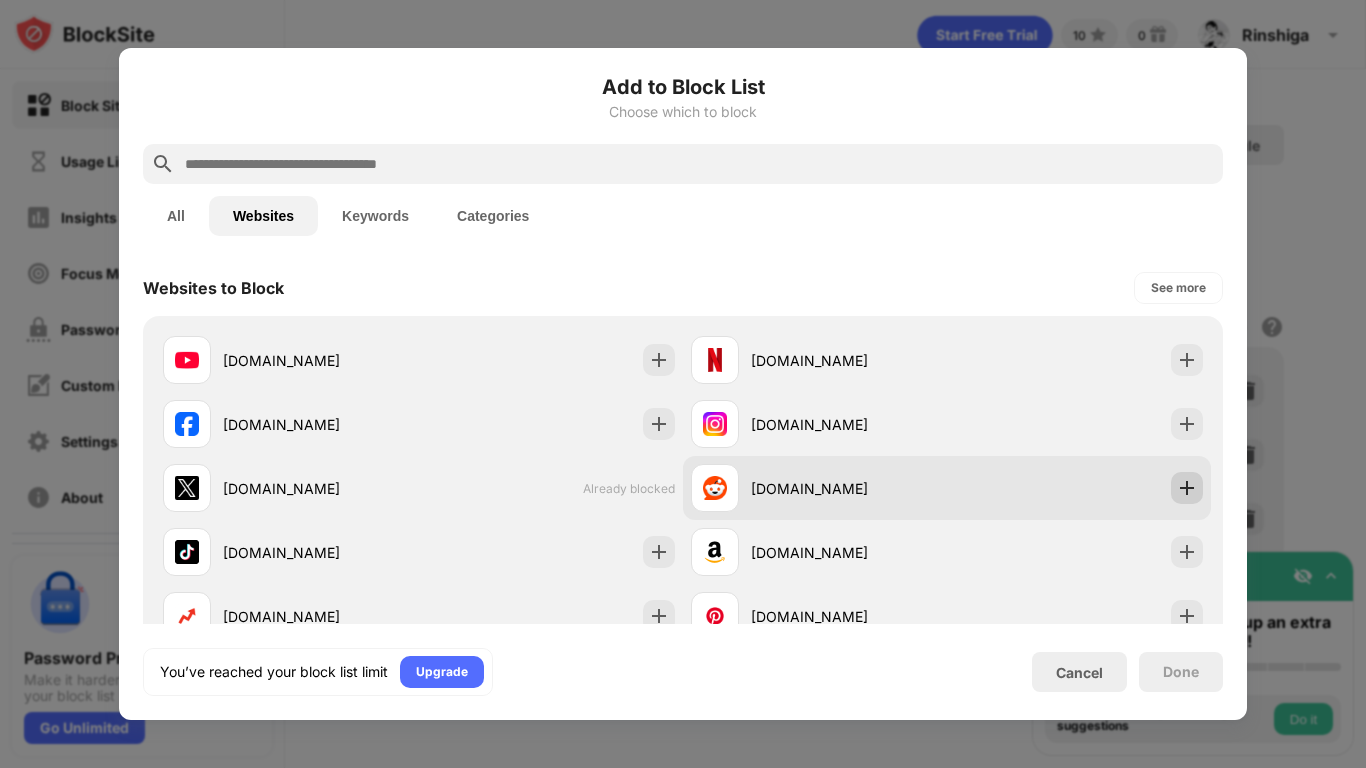 click at bounding box center (1187, 488) 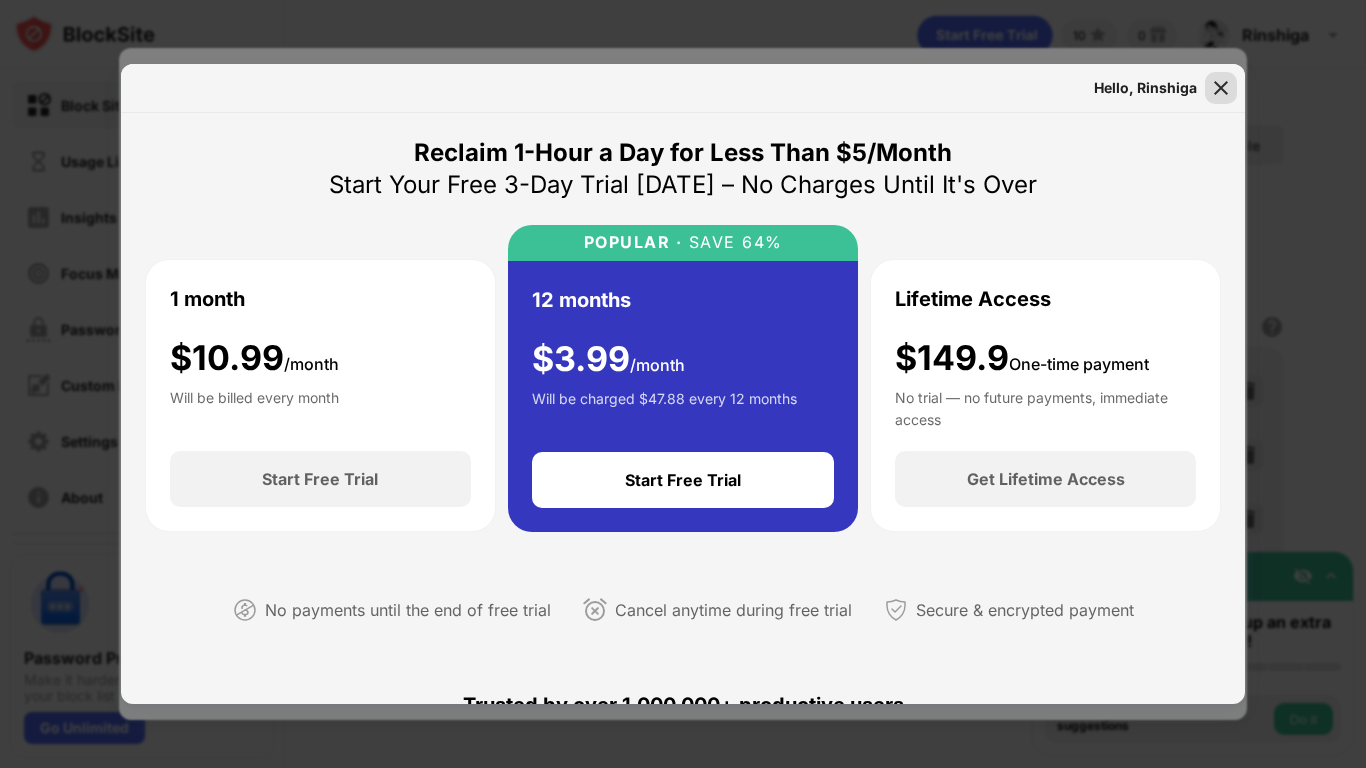 click at bounding box center (1221, 88) 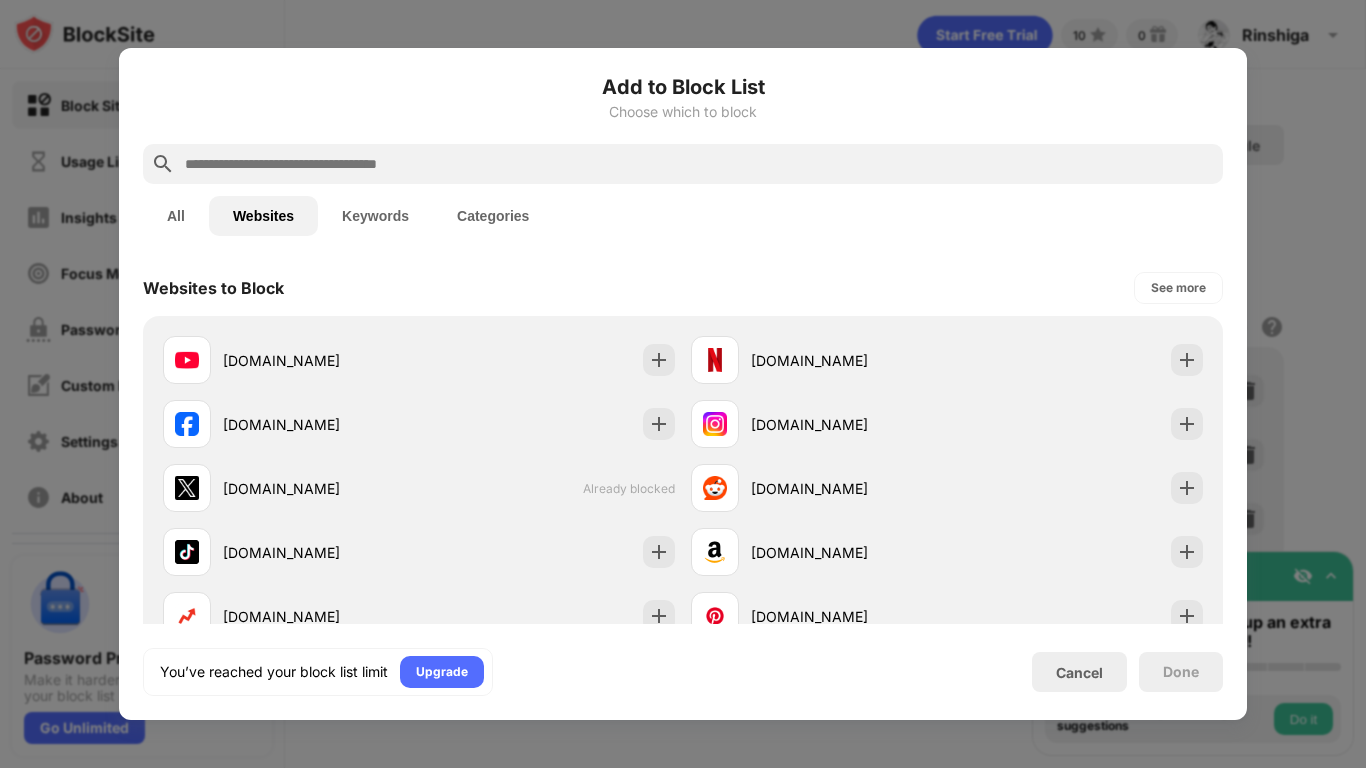 click on "All" at bounding box center (176, 216) 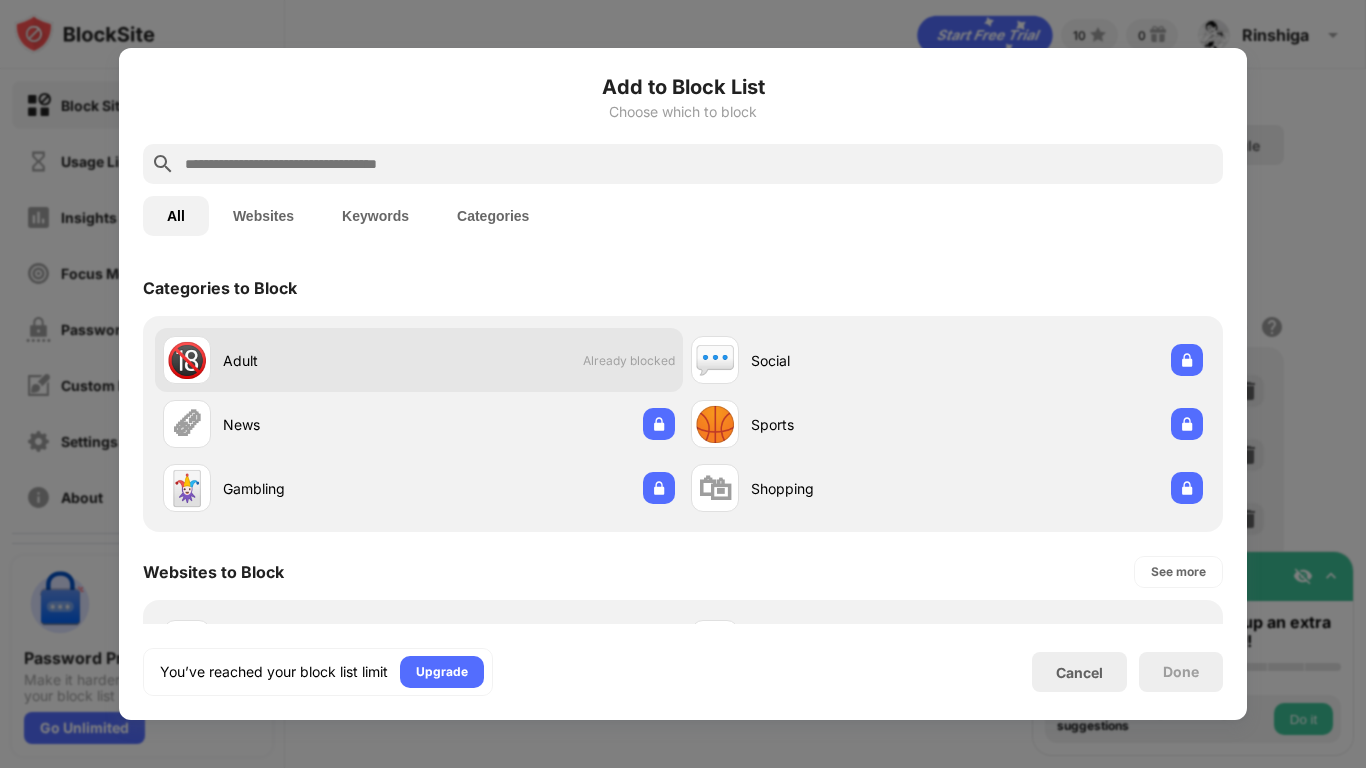 type 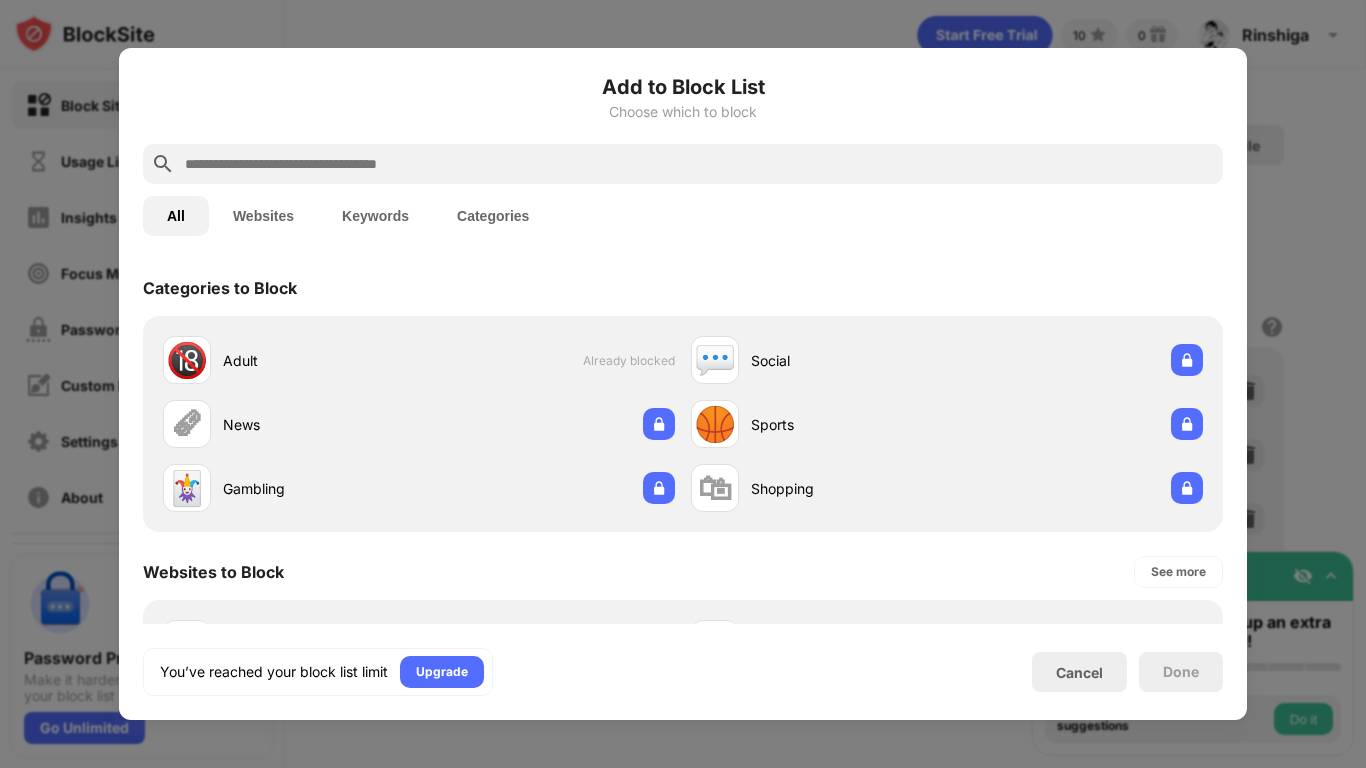 click on "Categories to Block" at bounding box center (683, 288) 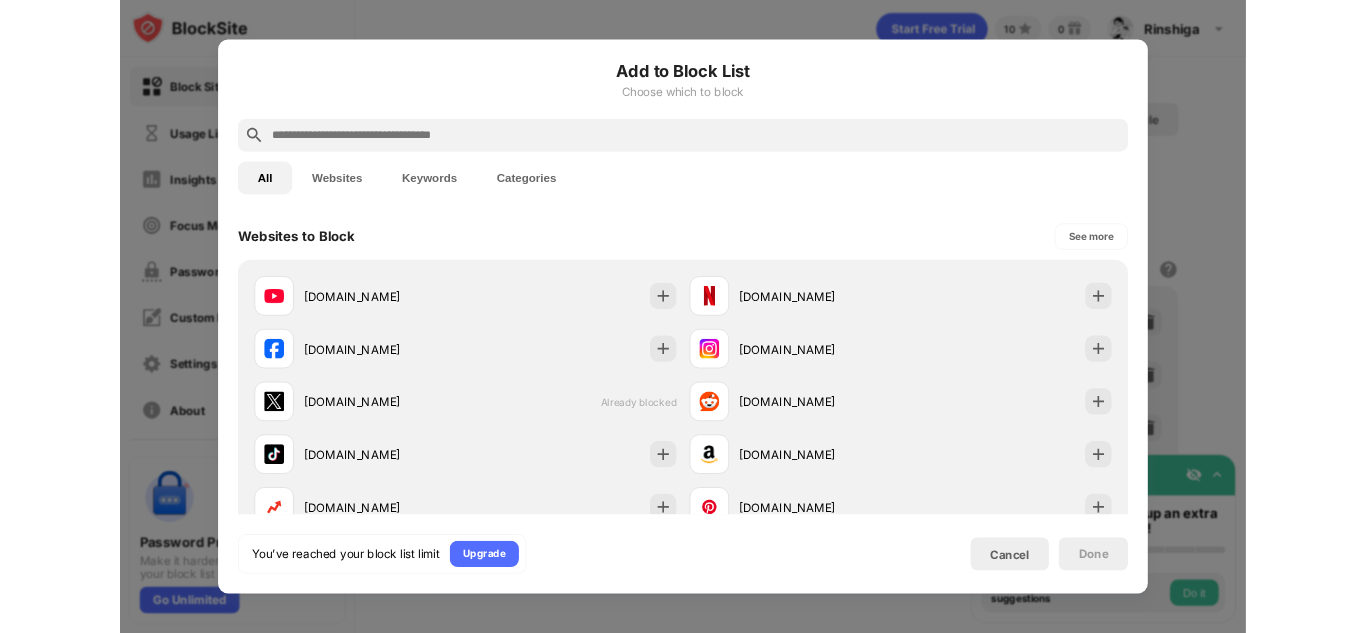 scroll, scrollTop: 360, scrollLeft: 0, axis: vertical 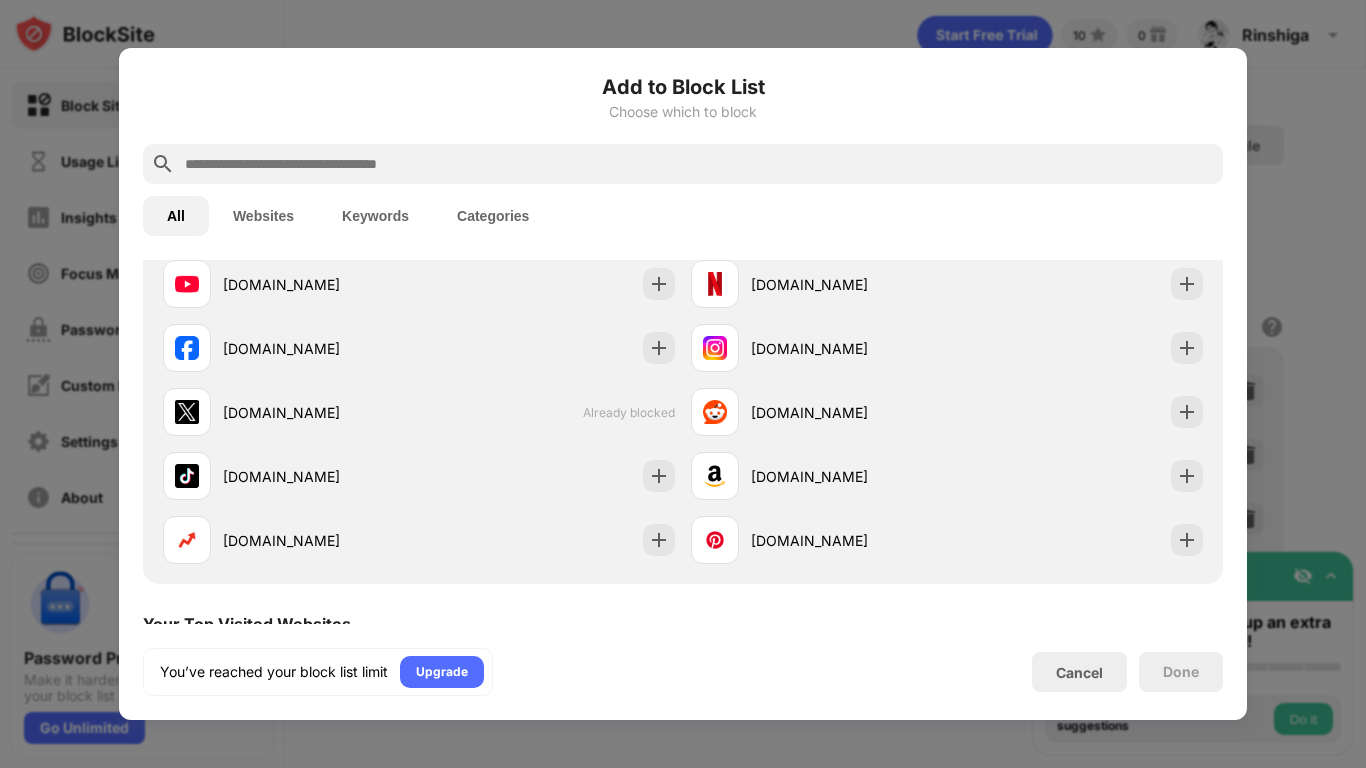 click at bounding box center (683, 384) 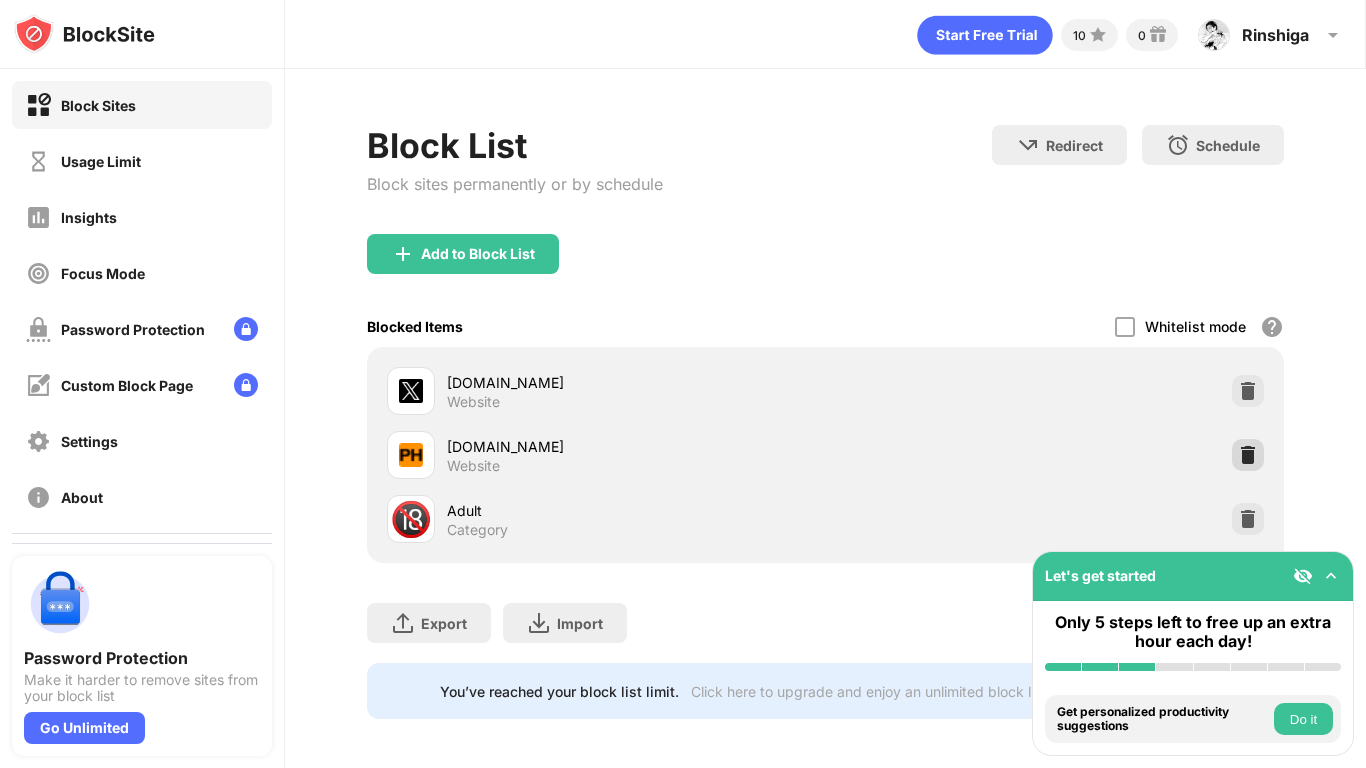 click at bounding box center (1248, 455) 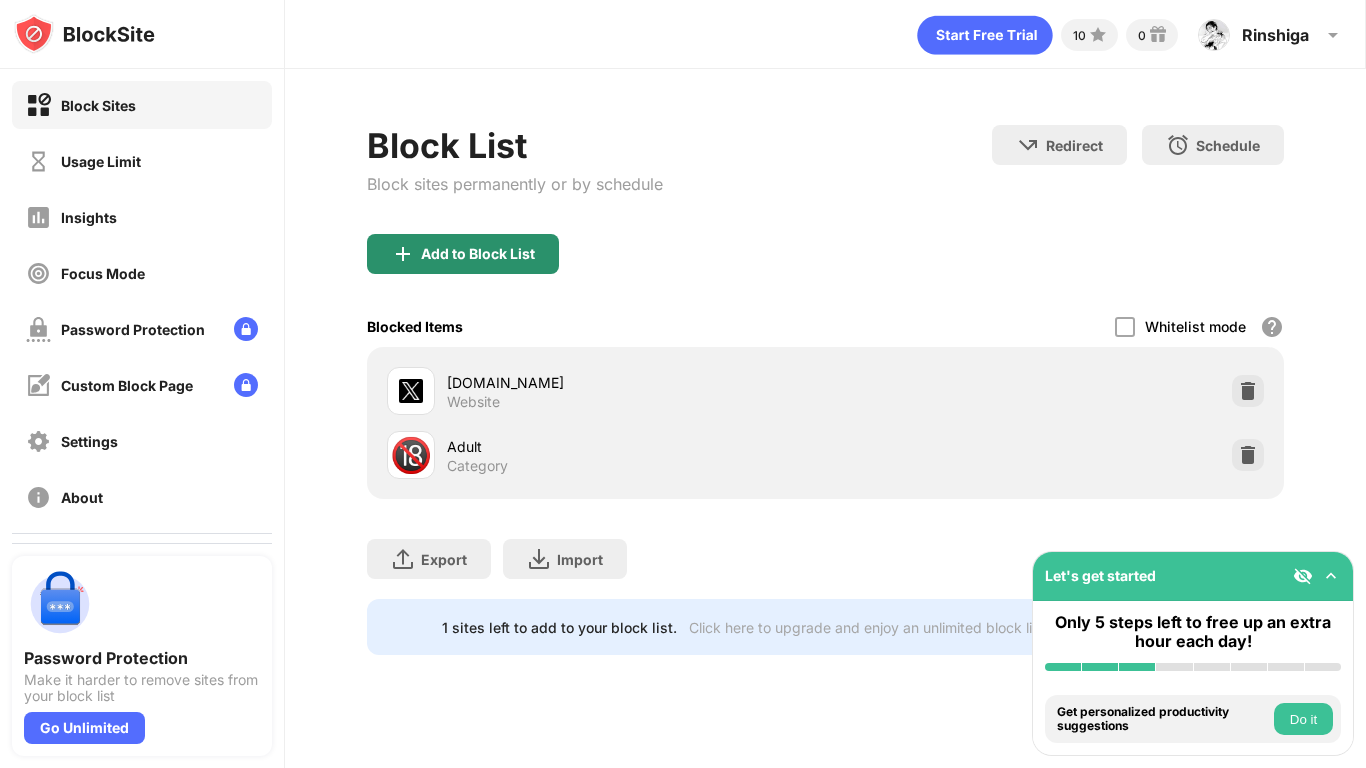click on "Add to Block List" at bounding box center (463, 254) 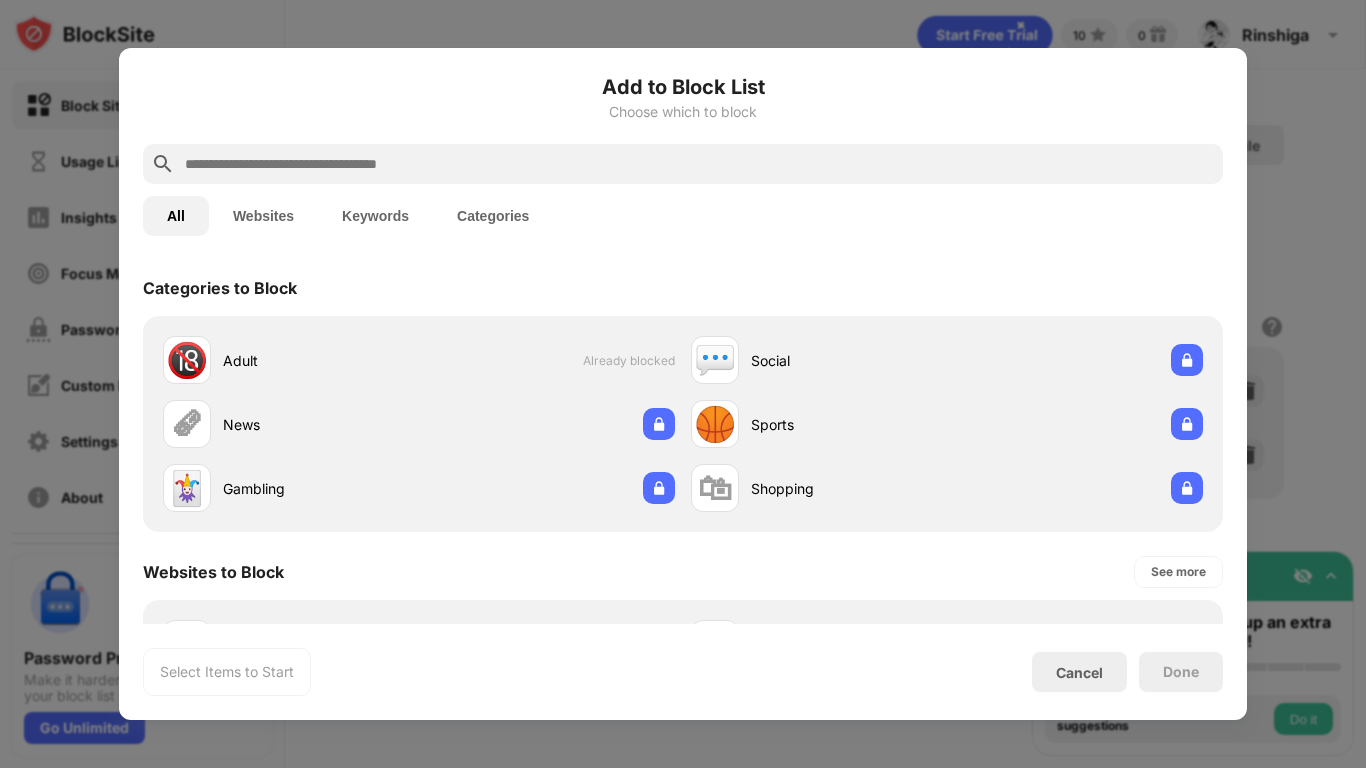 click on "Websites" at bounding box center [263, 216] 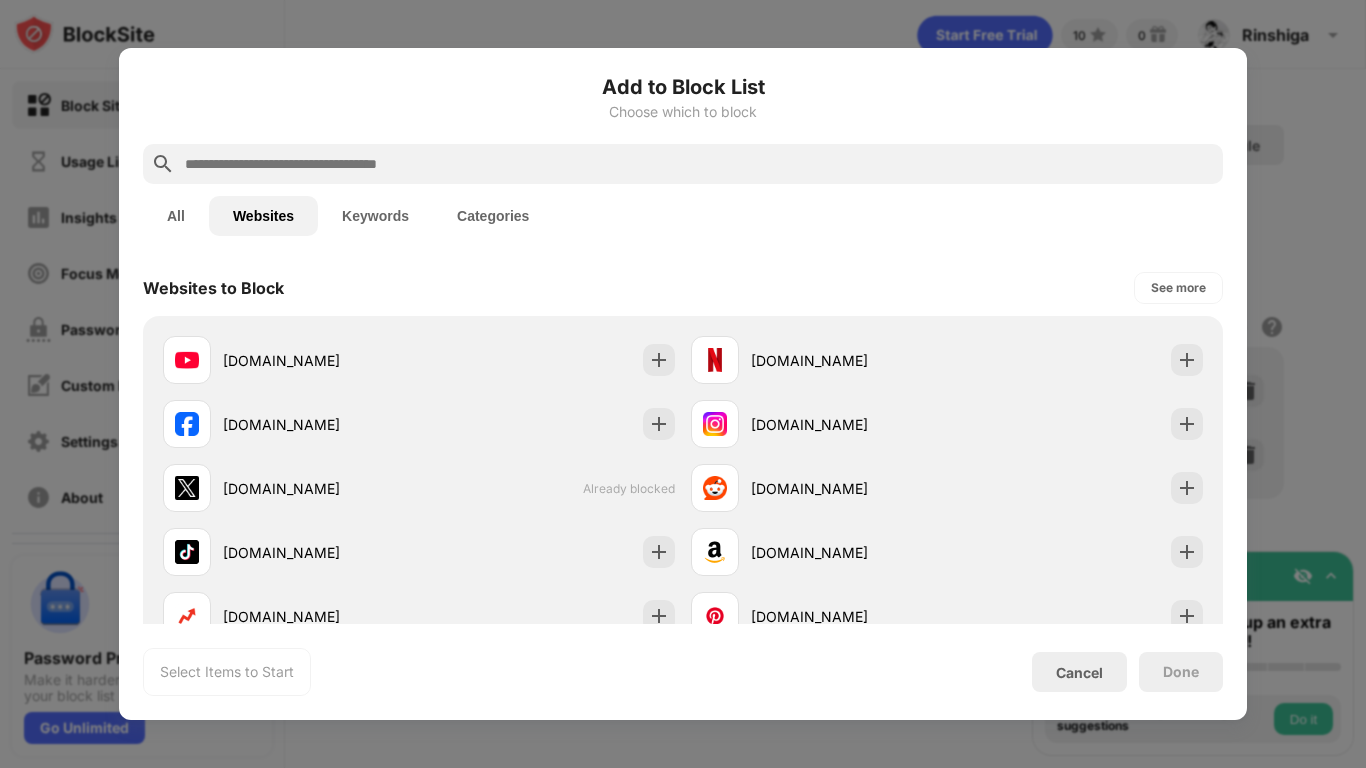 type 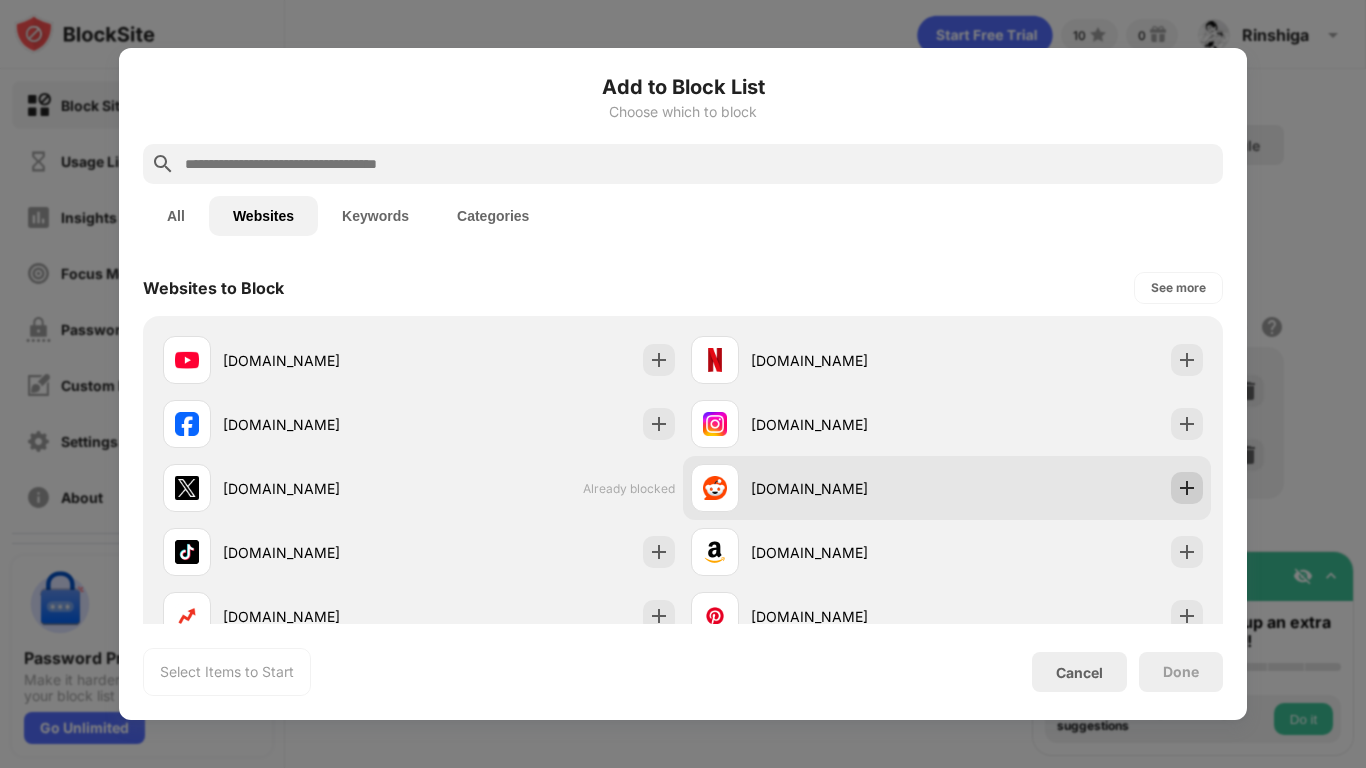 click at bounding box center (1187, 488) 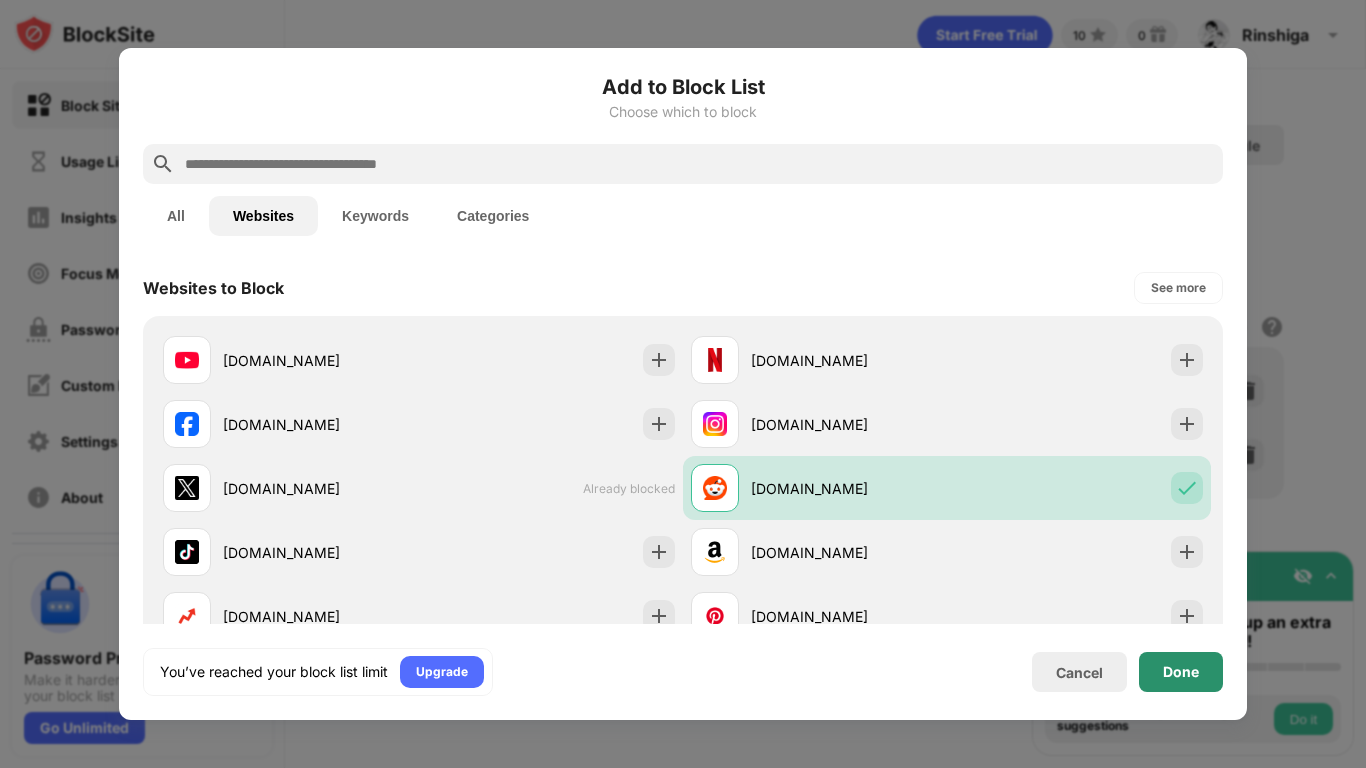 click on "Done" at bounding box center [1181, 672] 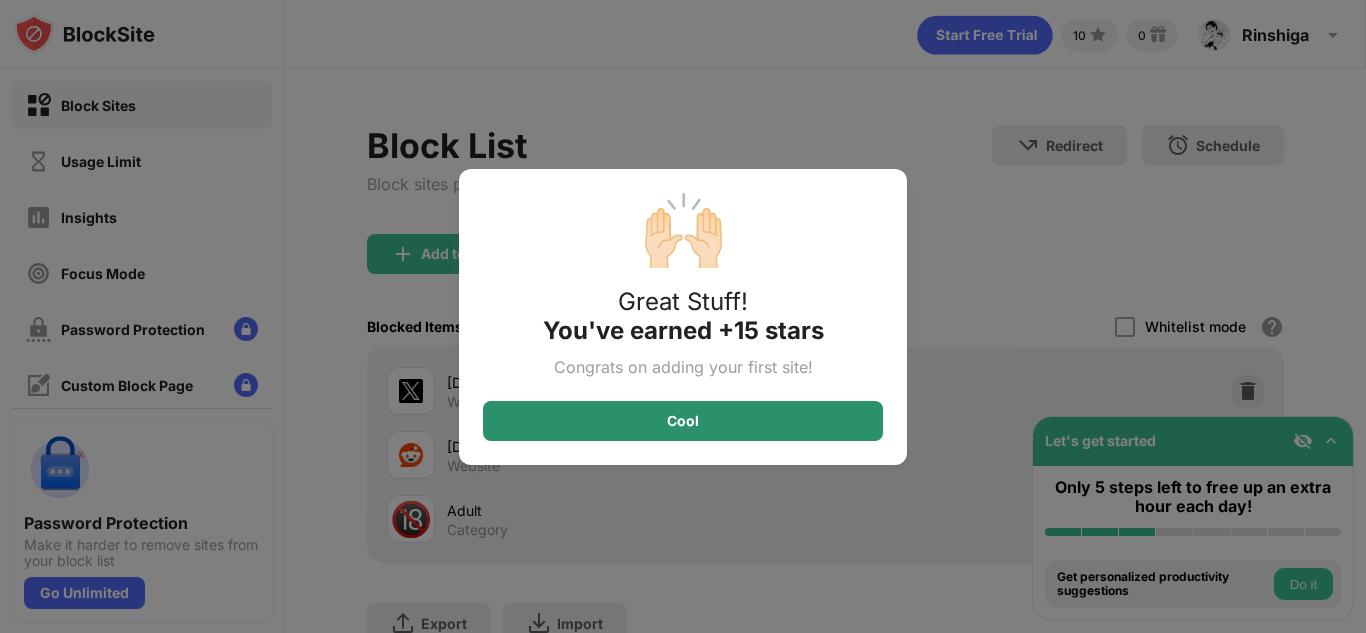 click on "Cool" at bounding box center (683, 421) 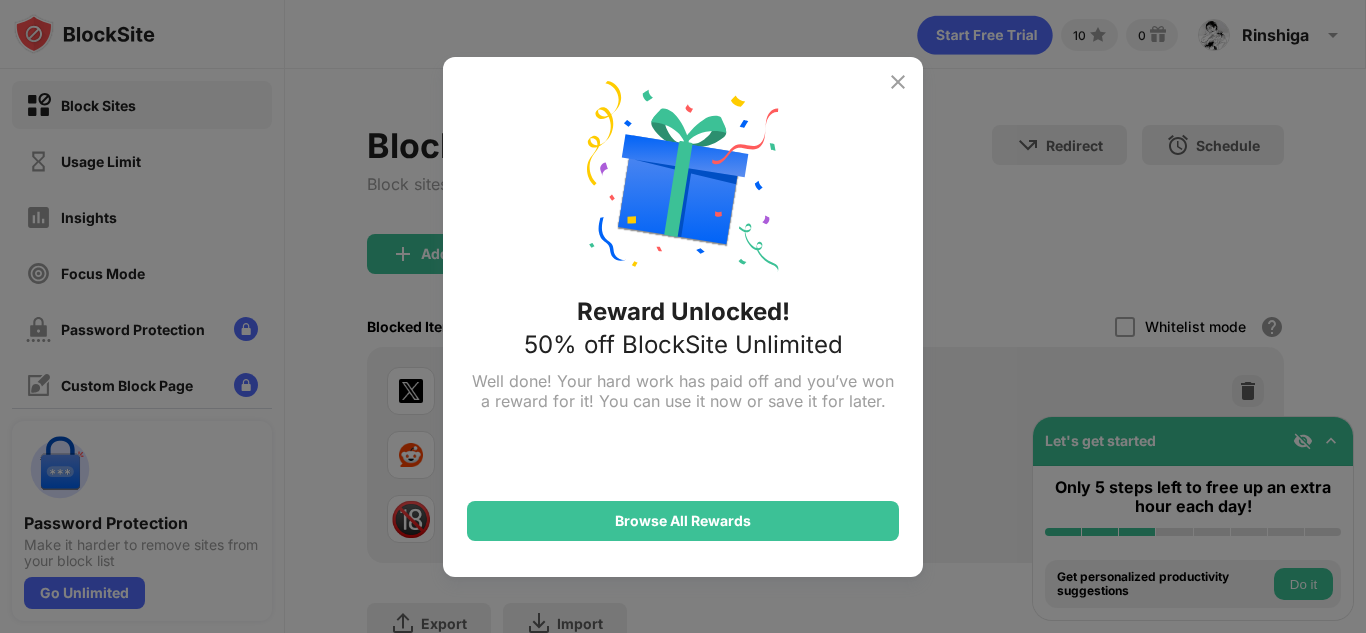 click at bounding box center [898, 82] 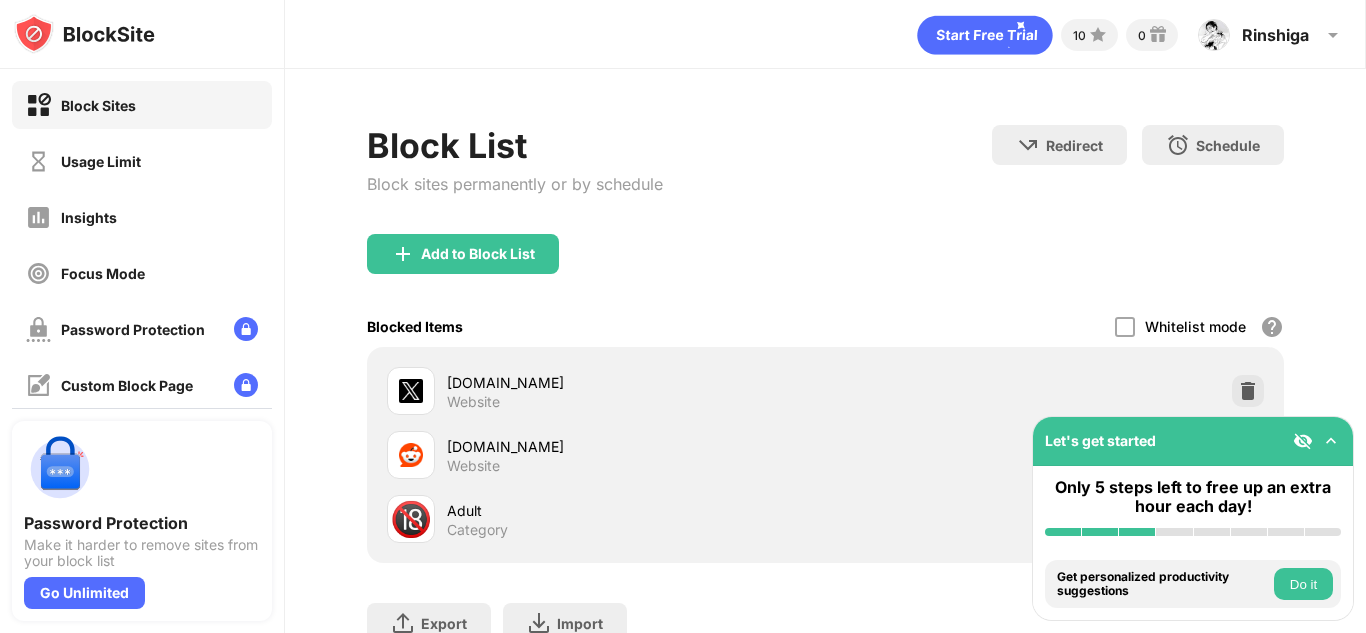 click on "Block List Block sites permanently or by schedule Redirect Choose a site to be redirected to when blocking is active Schedule Select which days and timeframes the block list will be active." at bounding box center [825, 179] 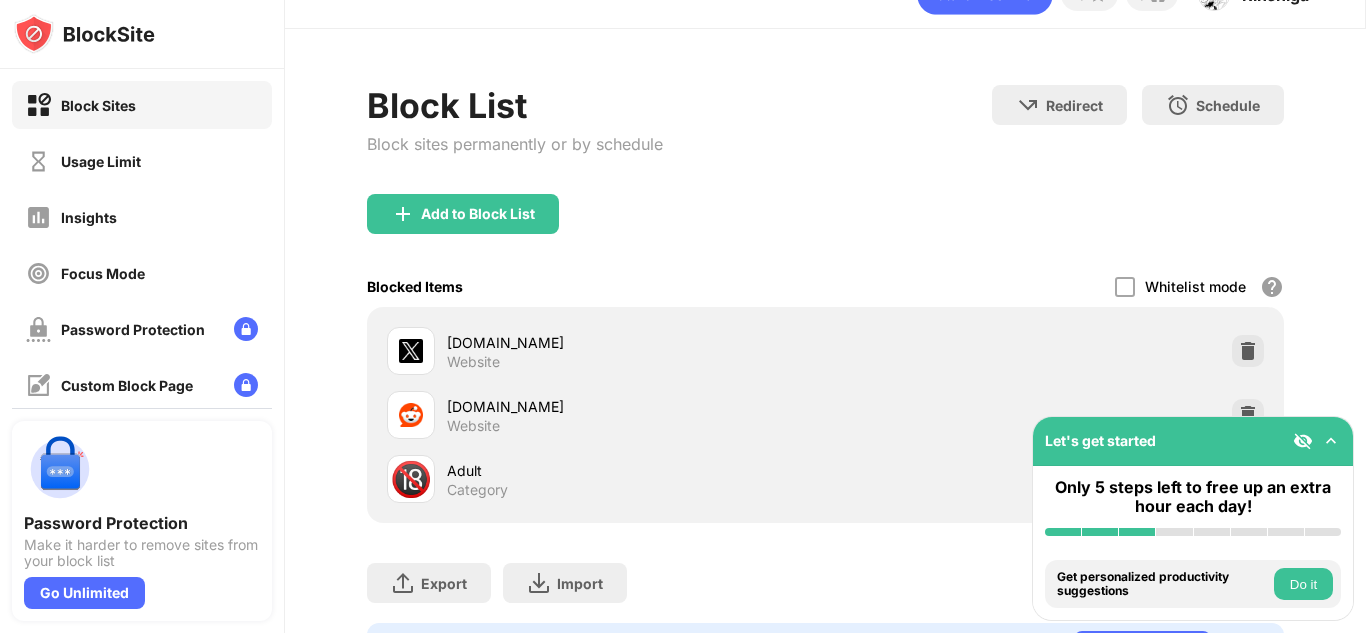 scroll, scrollTop: 142, scrollLeft: 0, axis: vertical 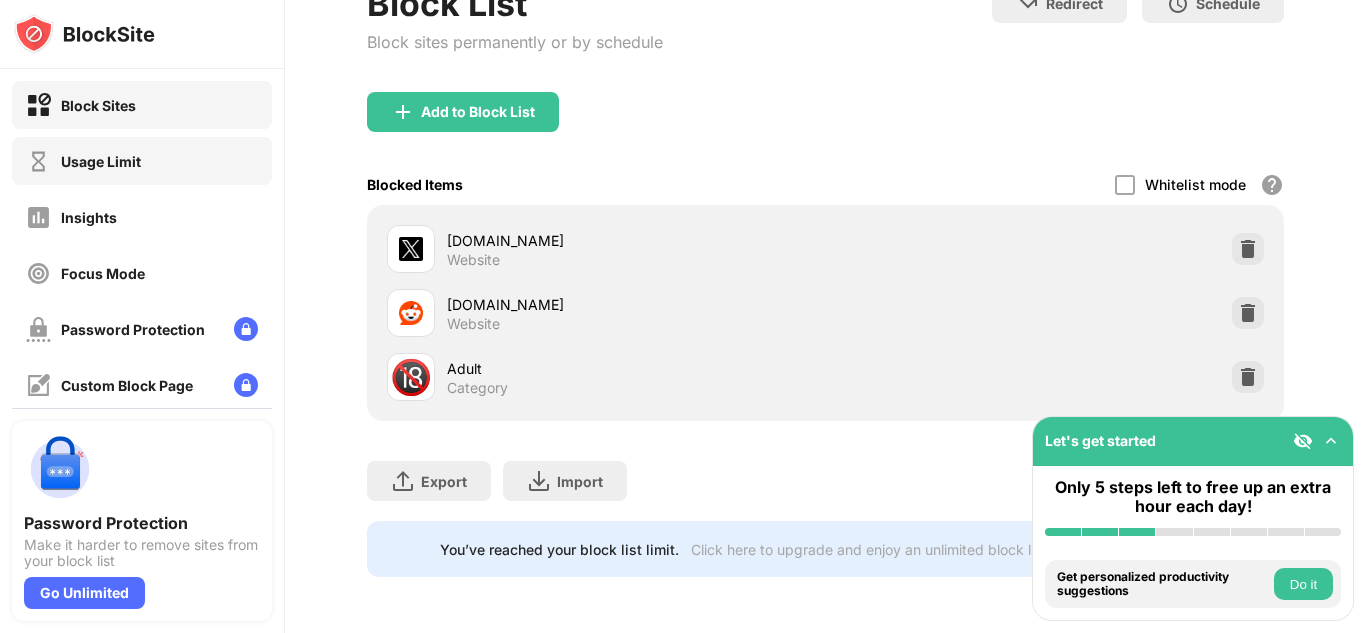 click on "Usage Limit" at bounding box center (142, 161) 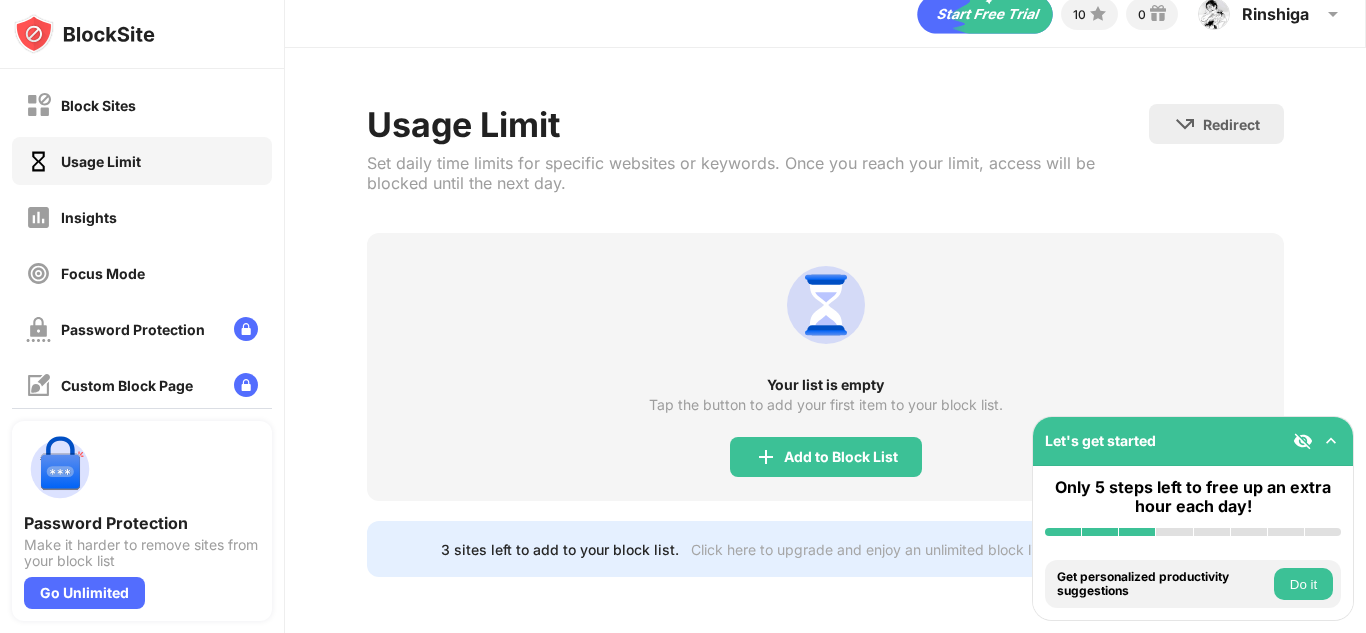 scroll, scrollTop: 21, scrollLeft: 0, axis: vertical 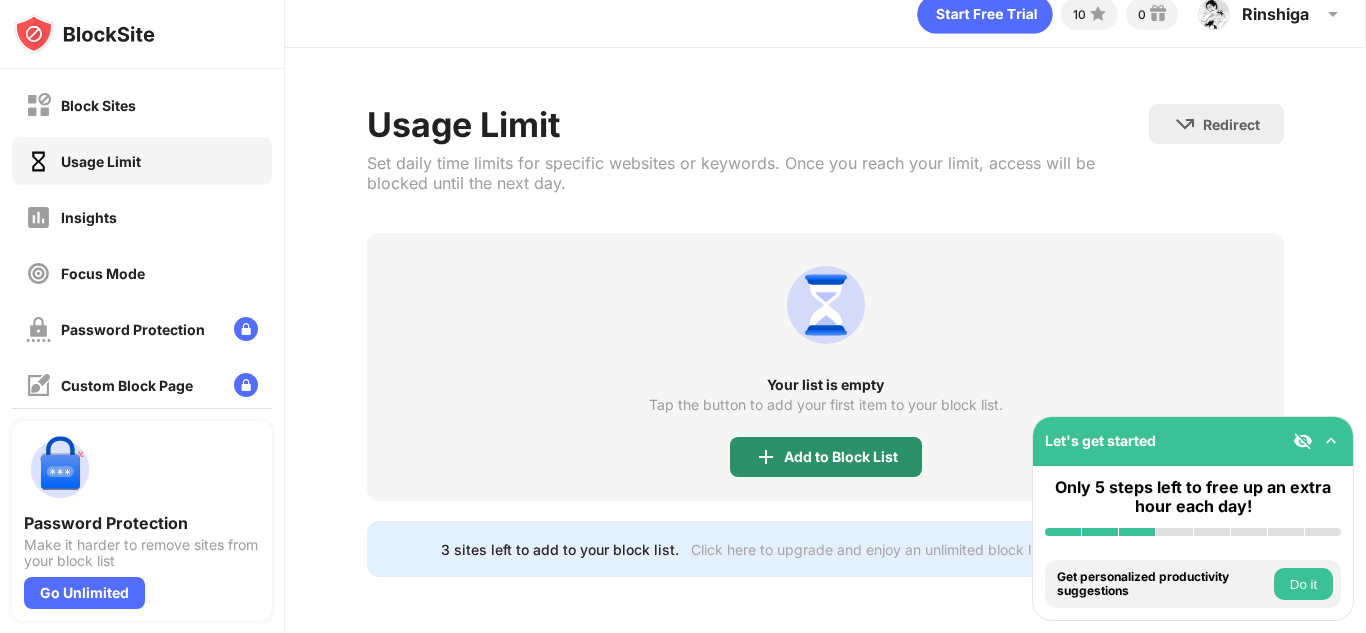 click on "Add to Block List" at bounding box center [826, 457] 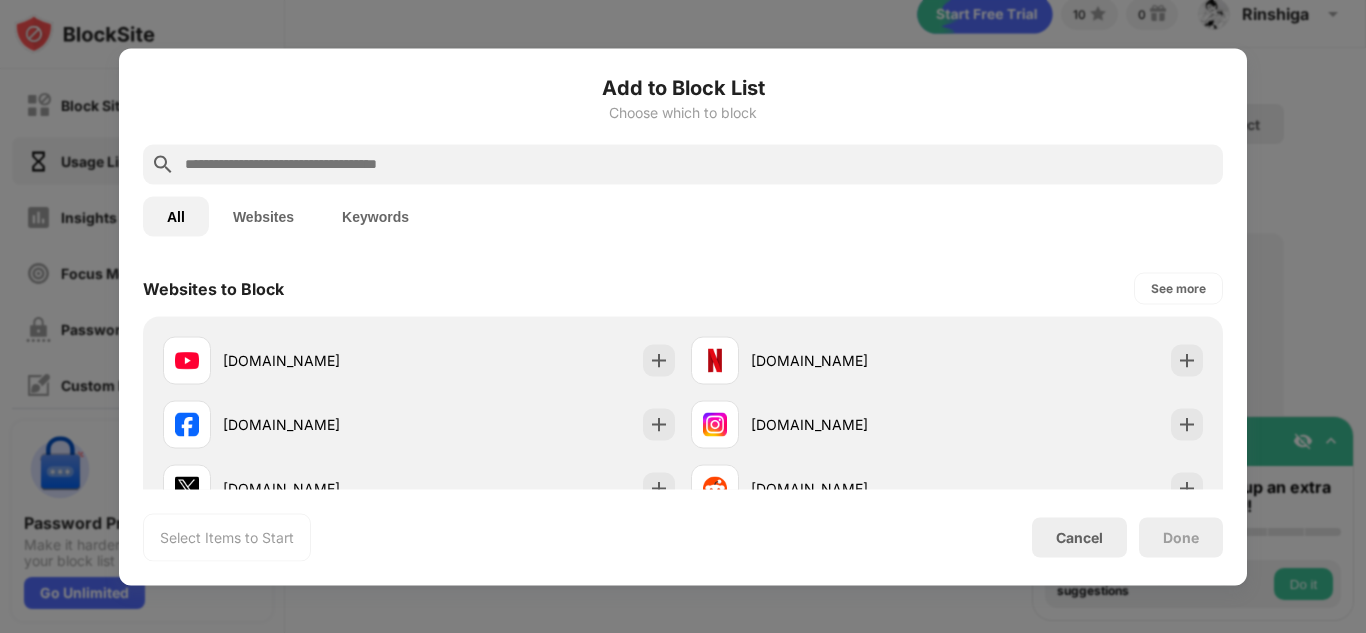 click at bounding box center [683, 316] 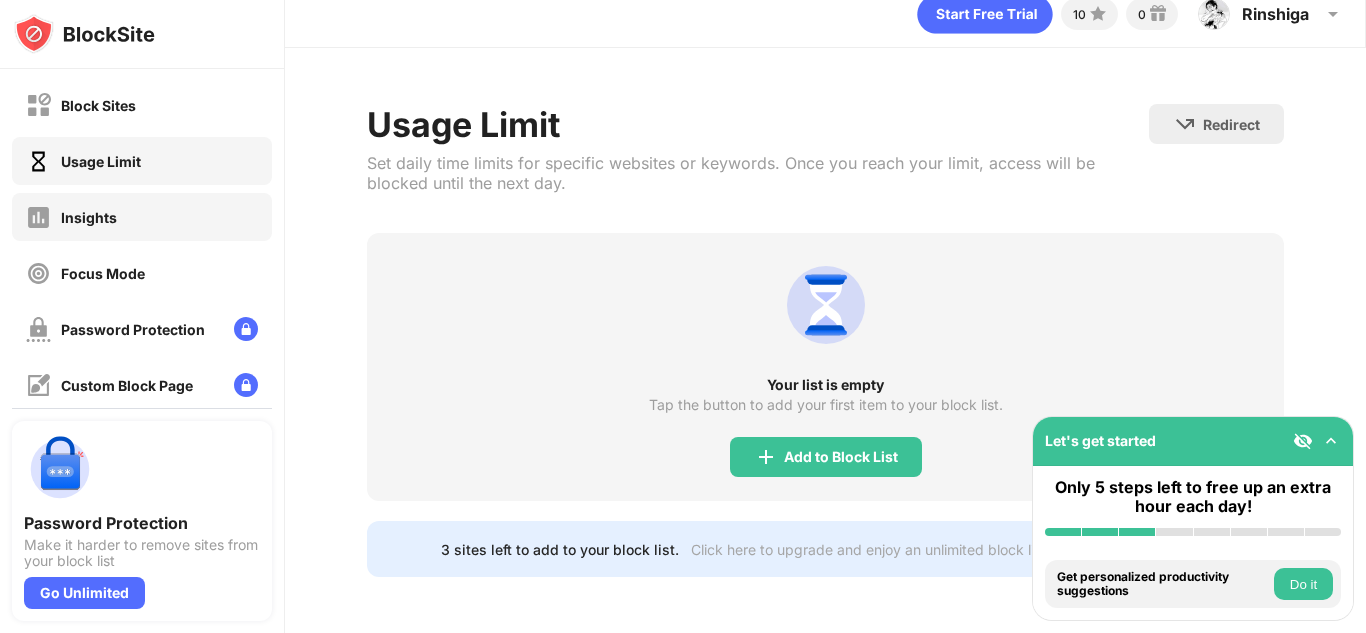 click on "Insights" at bounding box center [142, 217] 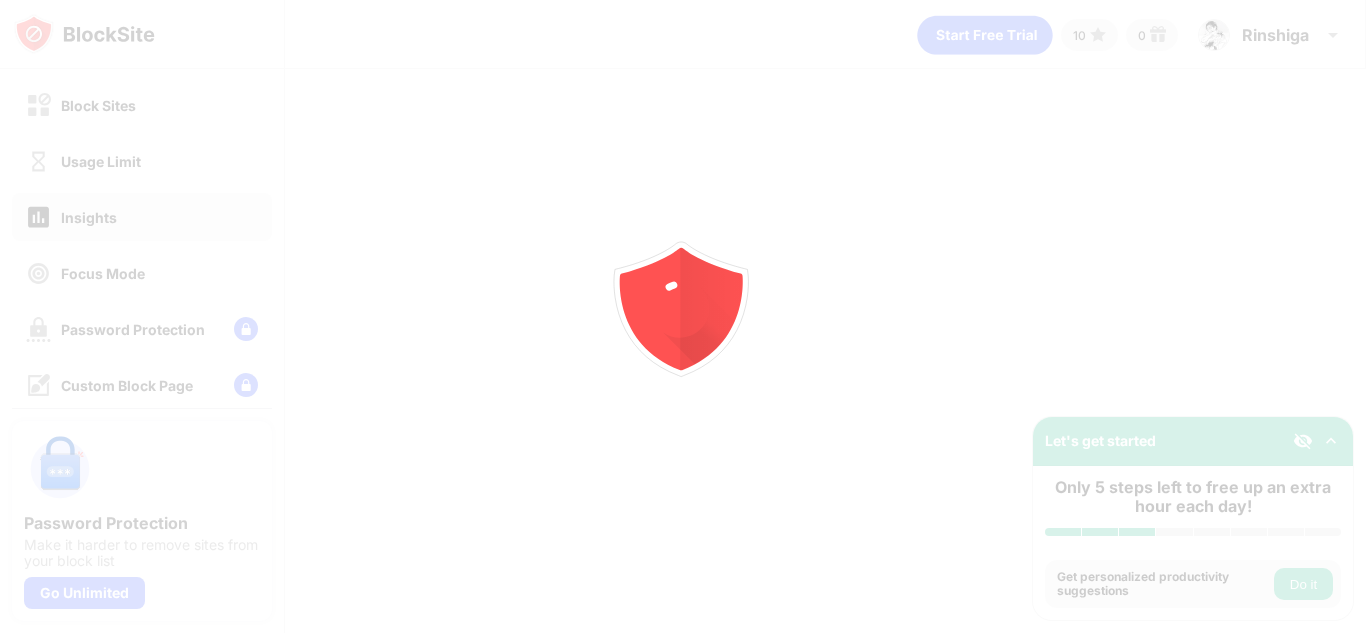 scroll, scrollTop: 0, scrollLeft: 0, axis: both 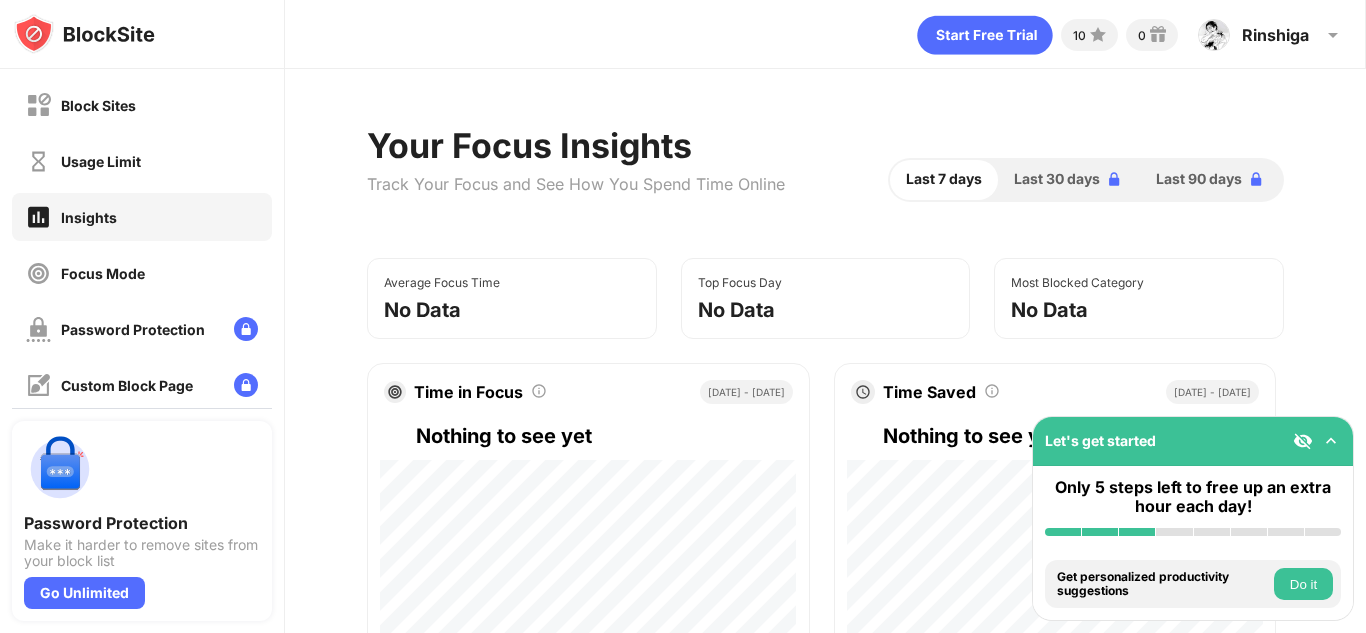 click on "Your Focus Insights Track Your Focus and See How You Spend Time Online Last 7 days Last 30 days Last 90 days Average Focus Time No Data Top Focus Day No Data Most Blocked Category No Data Time in Focus Total time spent using Focus Mode Jul 5 - Today Nothing to see yet Too many distractions? Activate Focus Mode Start Focus Session Time Saved Total time saved by using BlockSite Jul 5 - Today Nothing to see yet Save plenty of time by adding items to your list Add Items Reveal your top distractions Discover your top visited websites in the last 30 days. Reveal distractions Blocked Attempts Blocked Attempts Jul 5 - Today Nothing to see yet Personalize your block page with custom design! Edit Block Page  Blocked Categories Your blocked websites by site category Jul 5 - Today Nothing to see yet Block by category for increased productivity Block Categories" at bounding box center [825, 884] 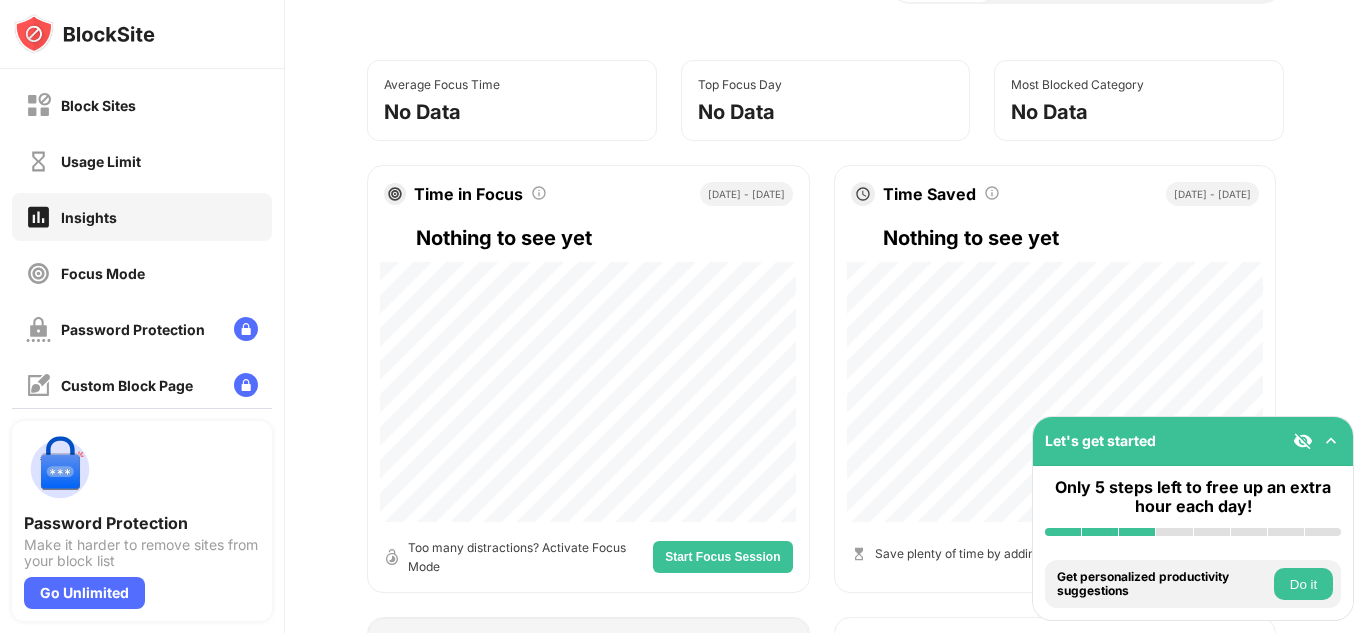 scroll, scrollTop: 200, scrollLeft: 0, axis: vertical 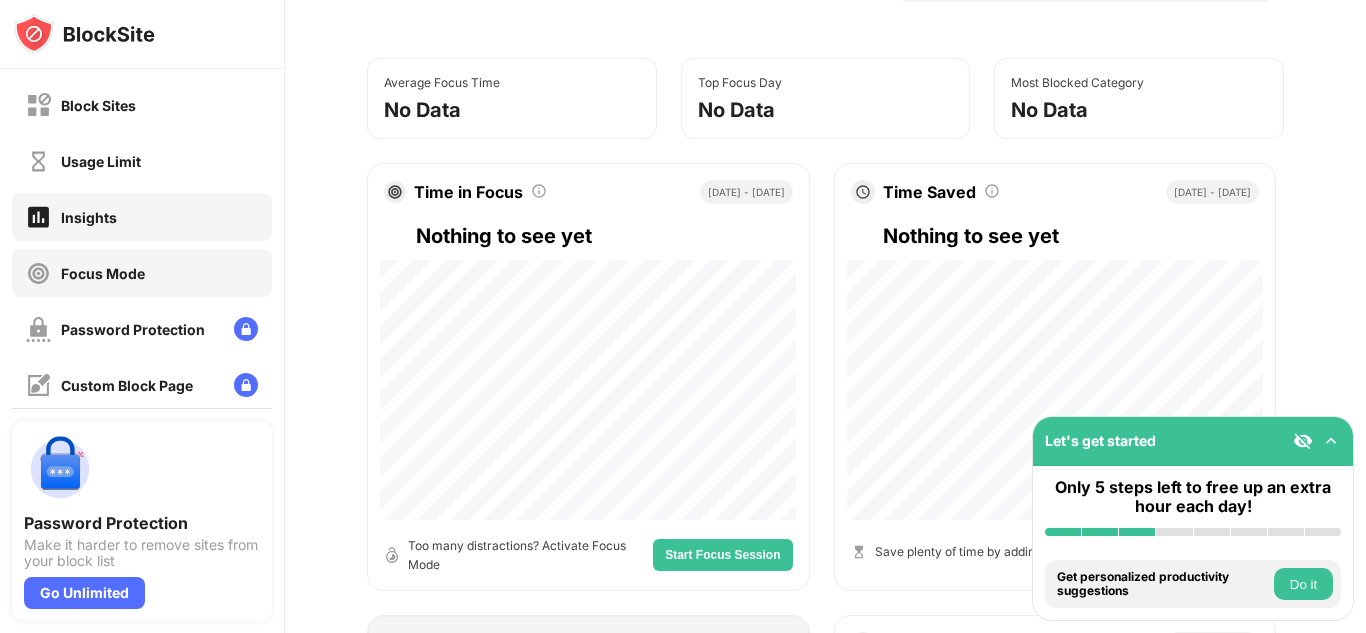 click on "Focus Mode" at bounding box center [142, 273] 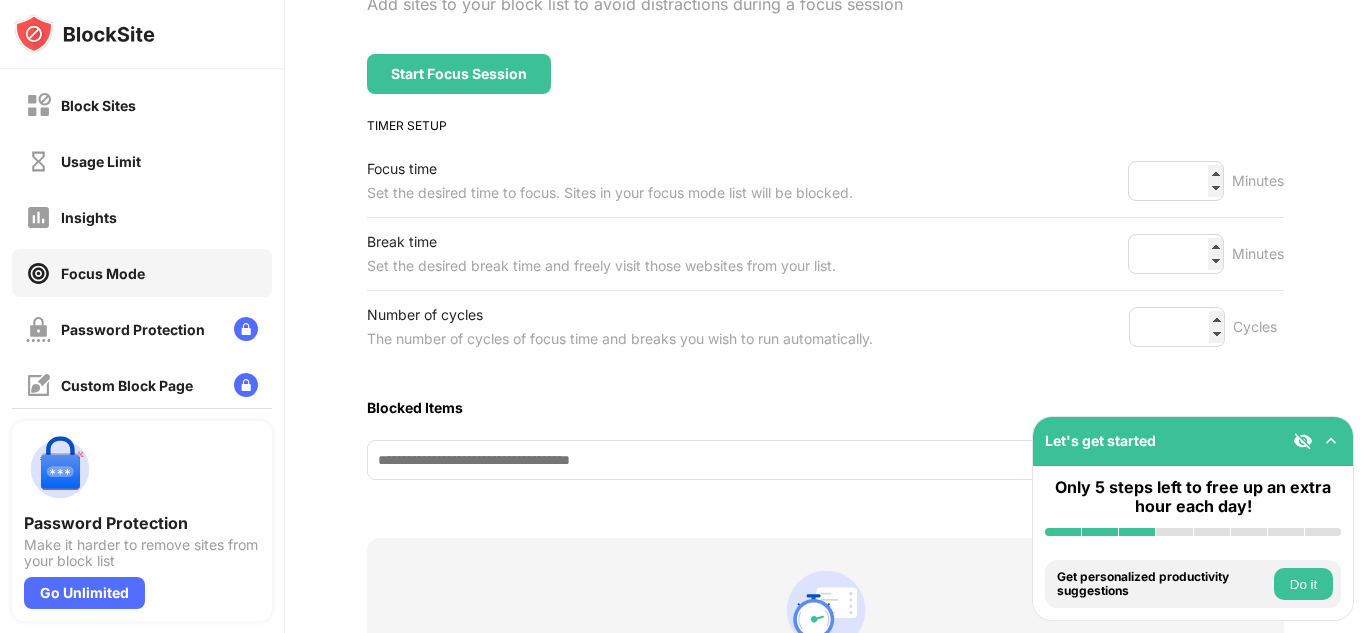 click on "Start Focus Session" at bounding box center [825, 74] 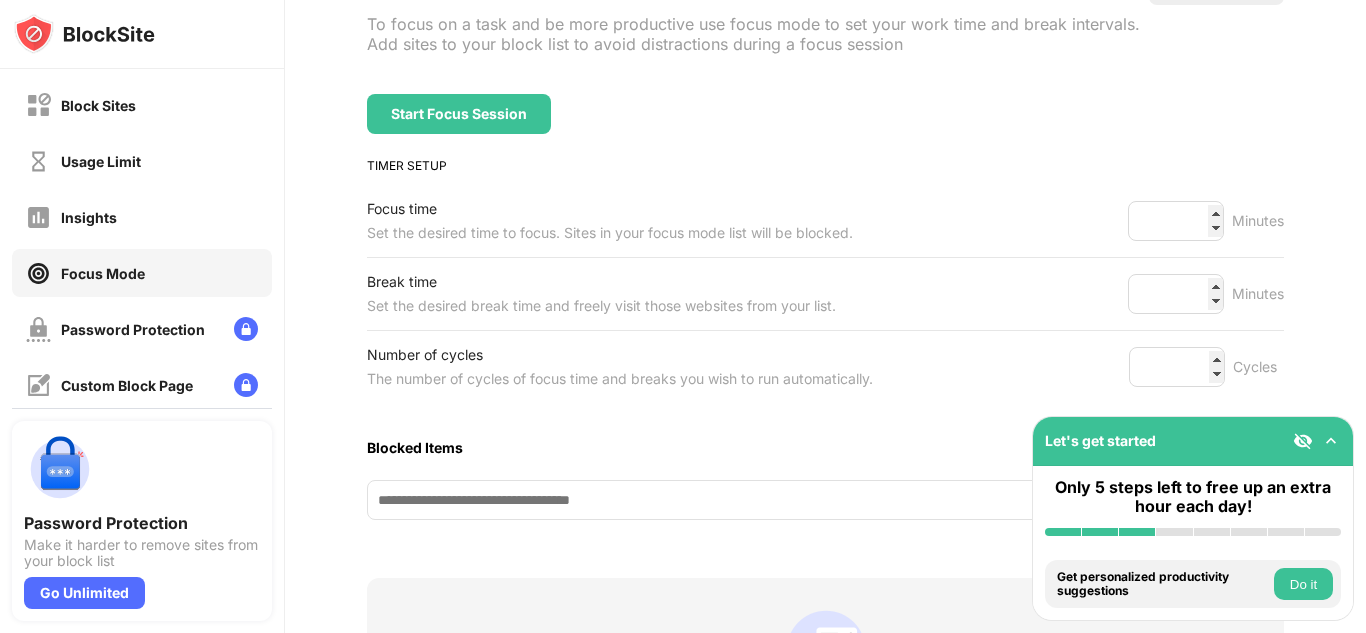 scroll, scrollTop: 120, scrollLeft: 0, axis: vertical 